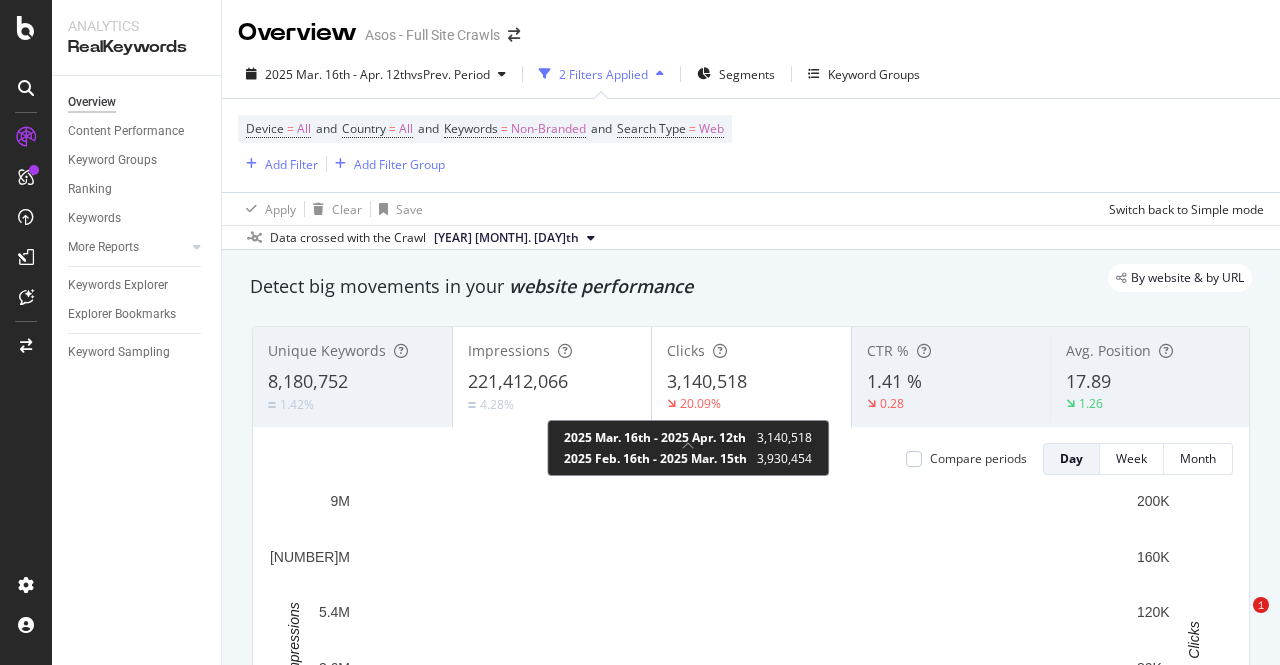 scroll, scrollTop: 0, scrollLeft: 0, axis: both 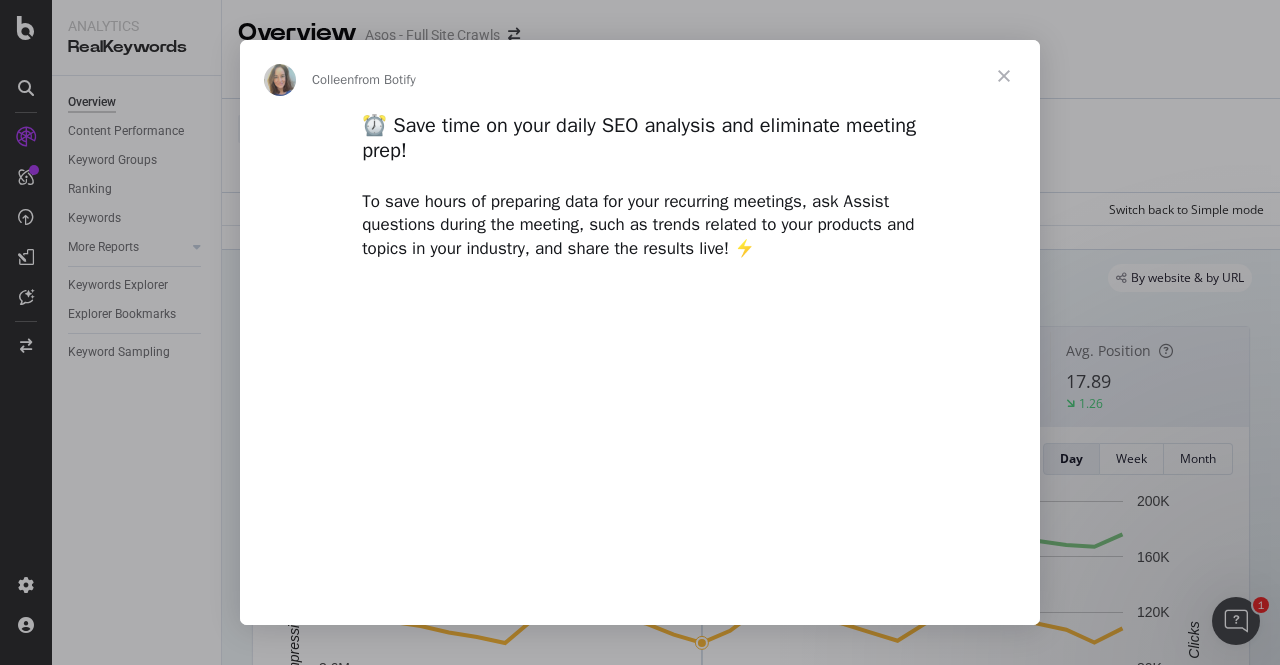 click at bounding box center (1004, 76) 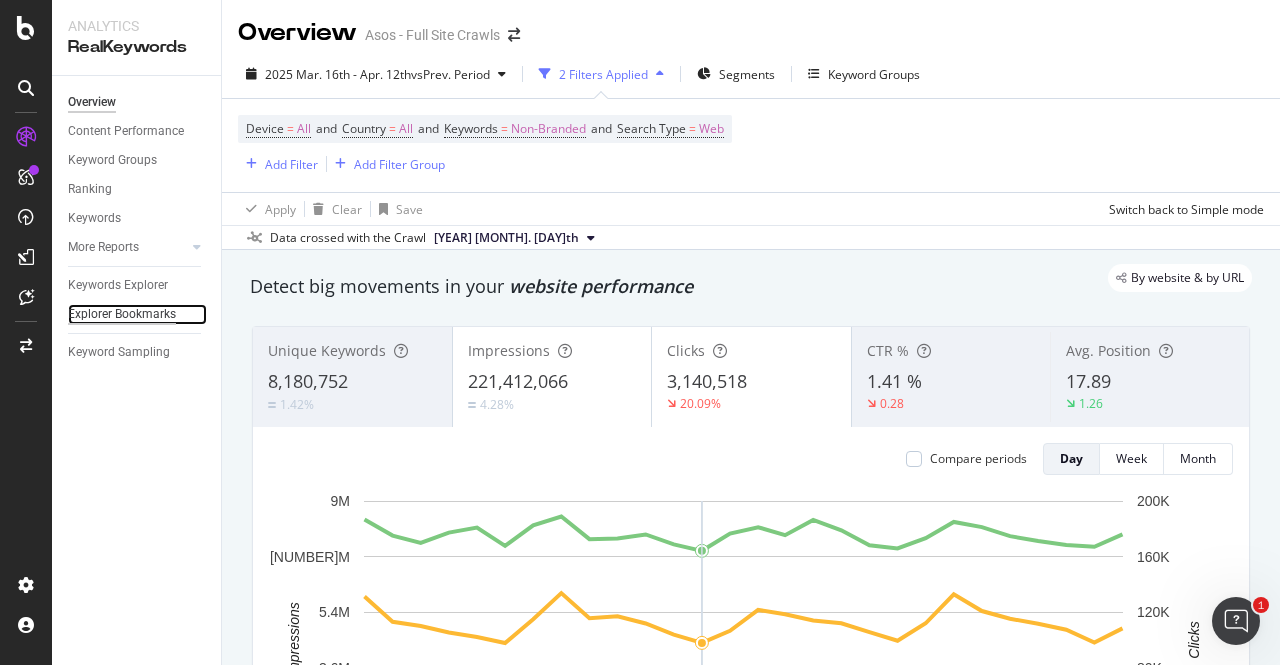 click on "Explorer Bookmarks" at bounding box center (122, 314) 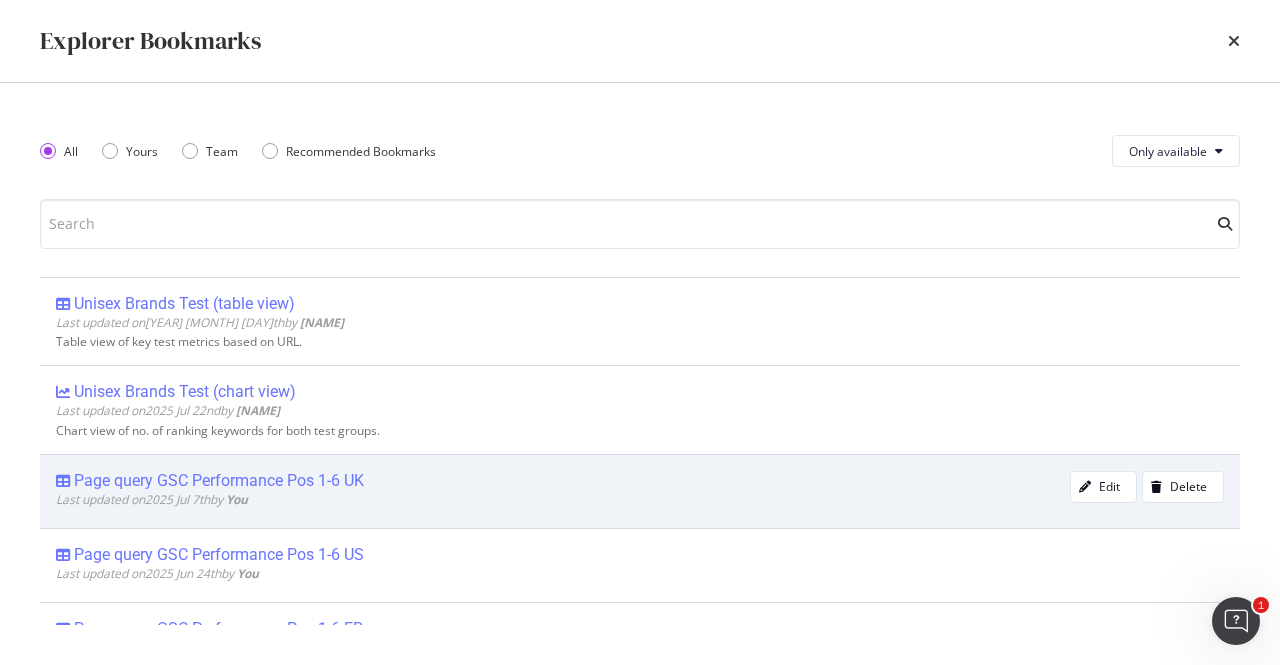 click on "Page query GSC Performance Pos 1-6 UK" at bounding box center [219, 481] 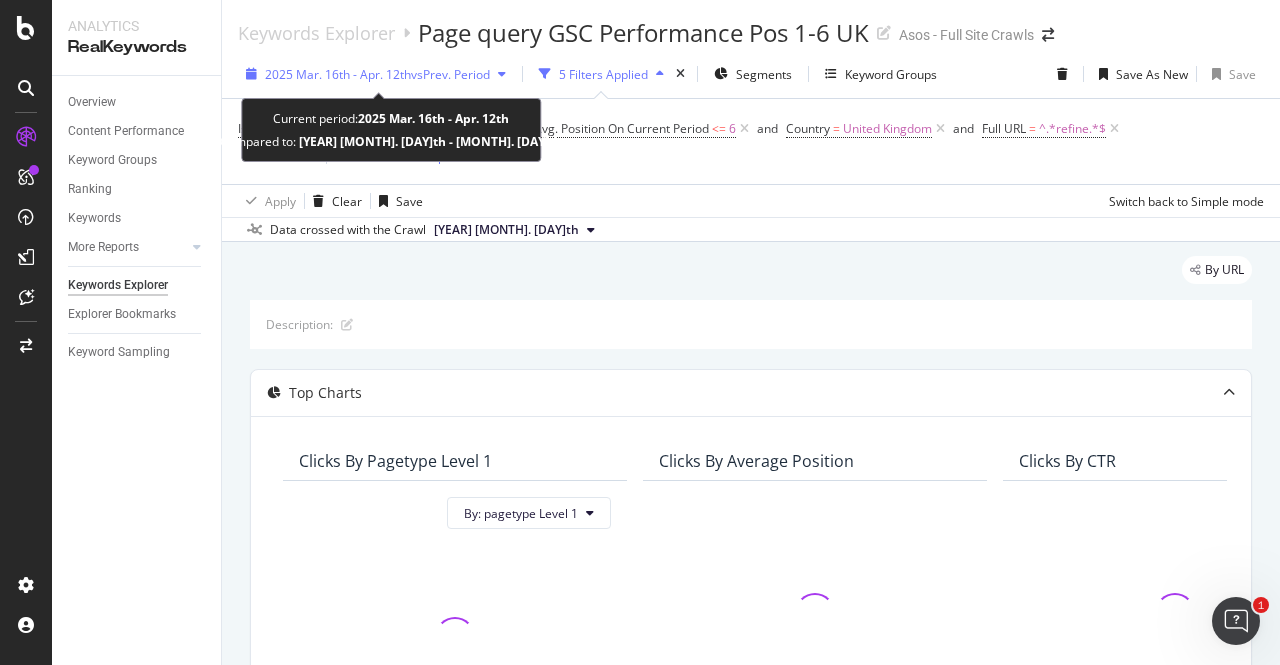 click on "vs  Prev. Period" at bounding box center (450, 74) 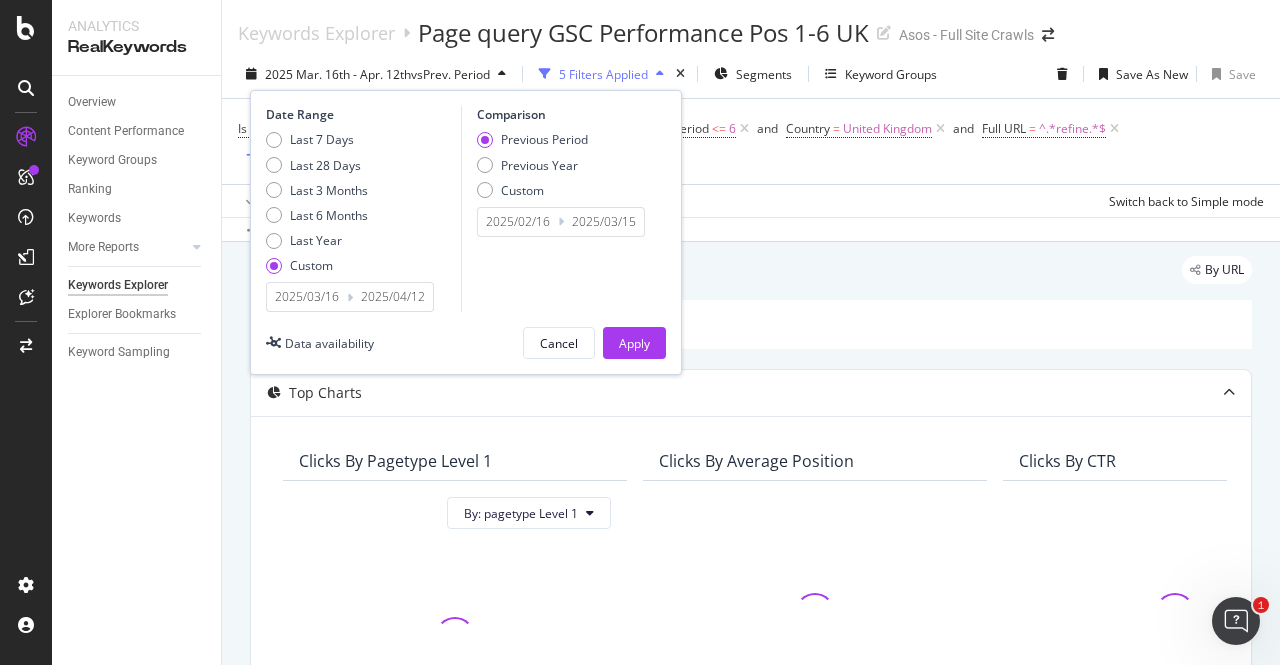 click on "[DATE]" at bounding box center [393, 297] 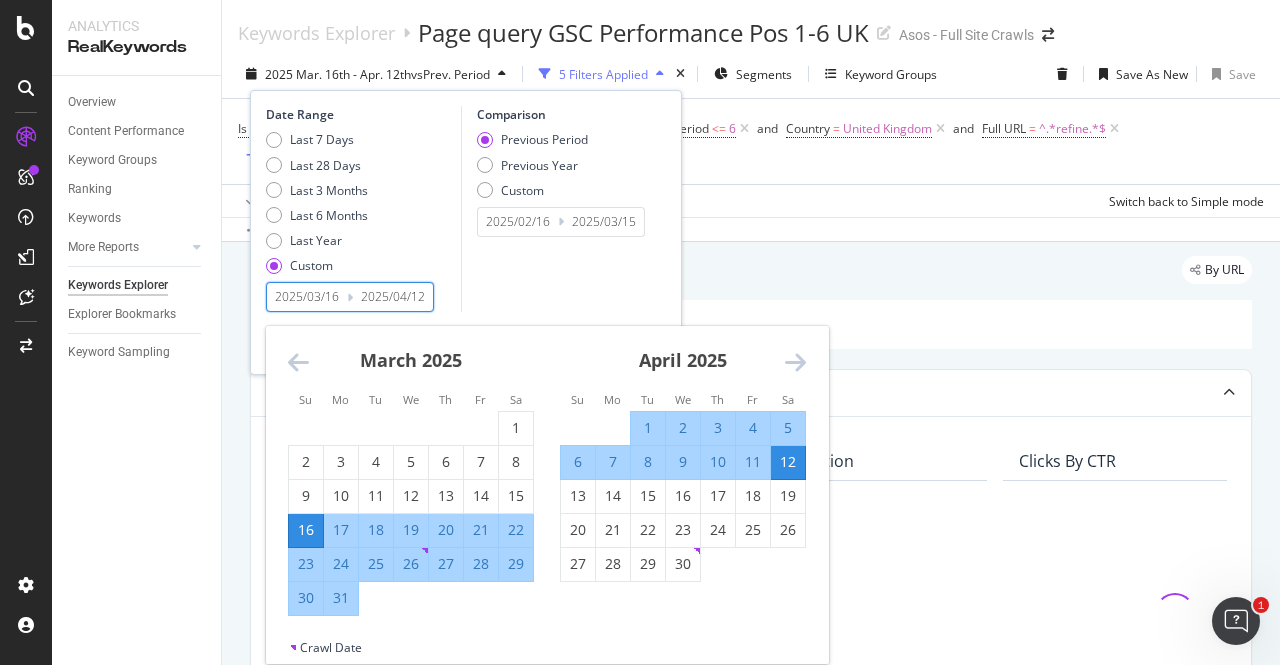 click on "April 2025 1 2 3 4 5 6 7 8 9 10 11 12 13 14 15 16 17 18 19 20 21 22 23 24 25 26 27 28 29 30" at bounding box center [683, 454] 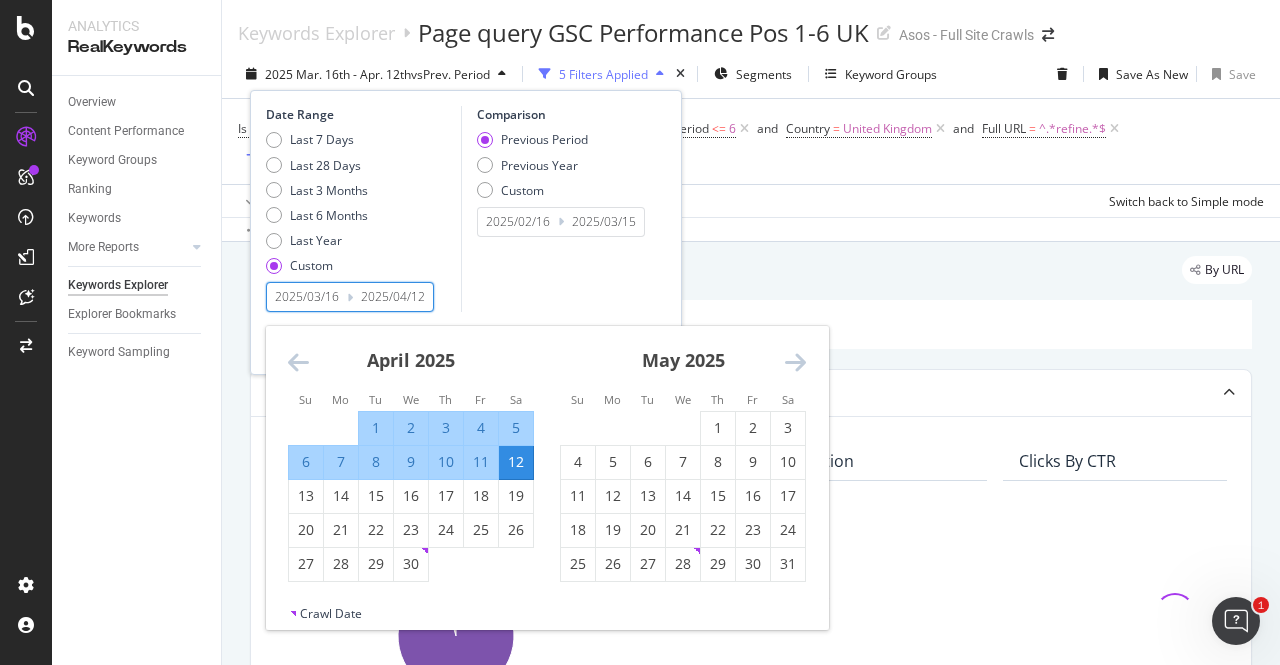 click at bounding box center [795, 362] 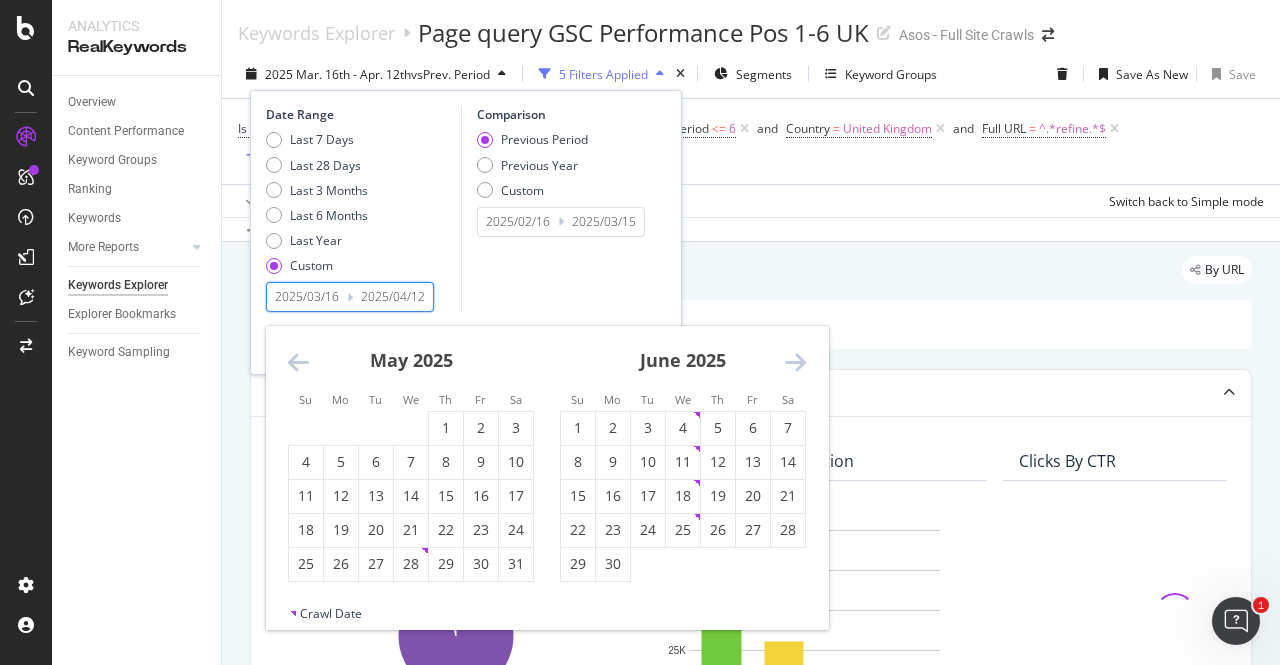 click at bounding box center [795, 362] 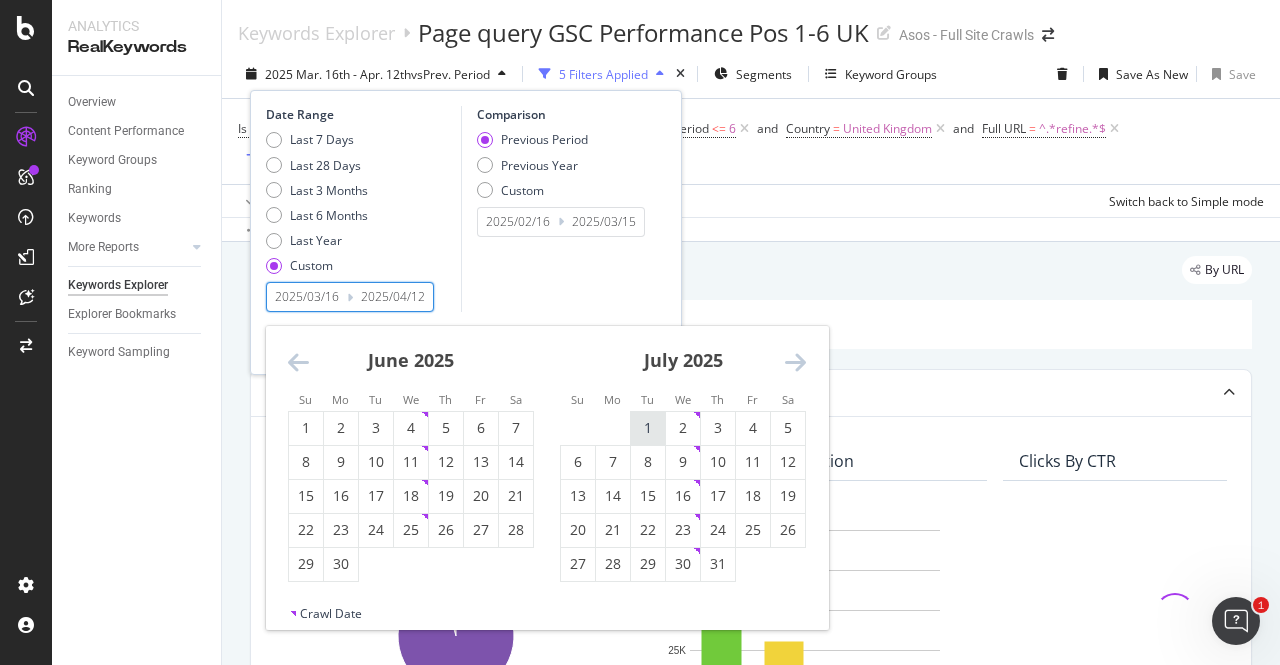 click on "1" at bounding box center [648, 428] 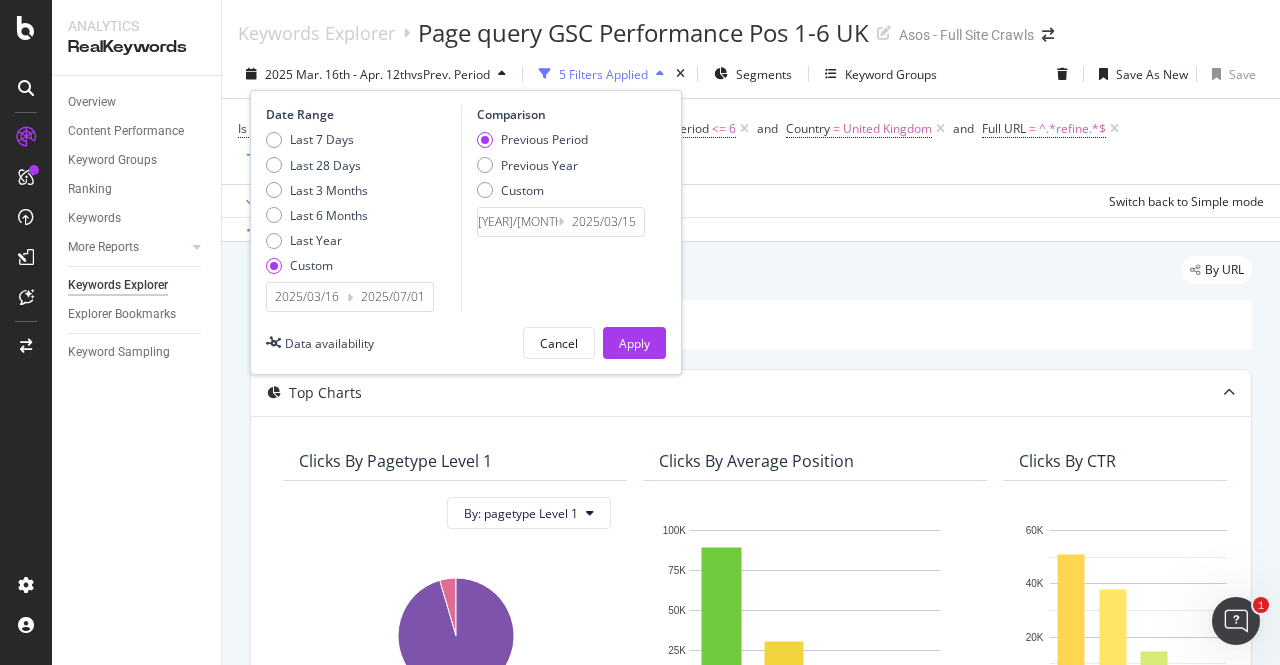 click on "2025/07/01" at bounding box center [393, 297] 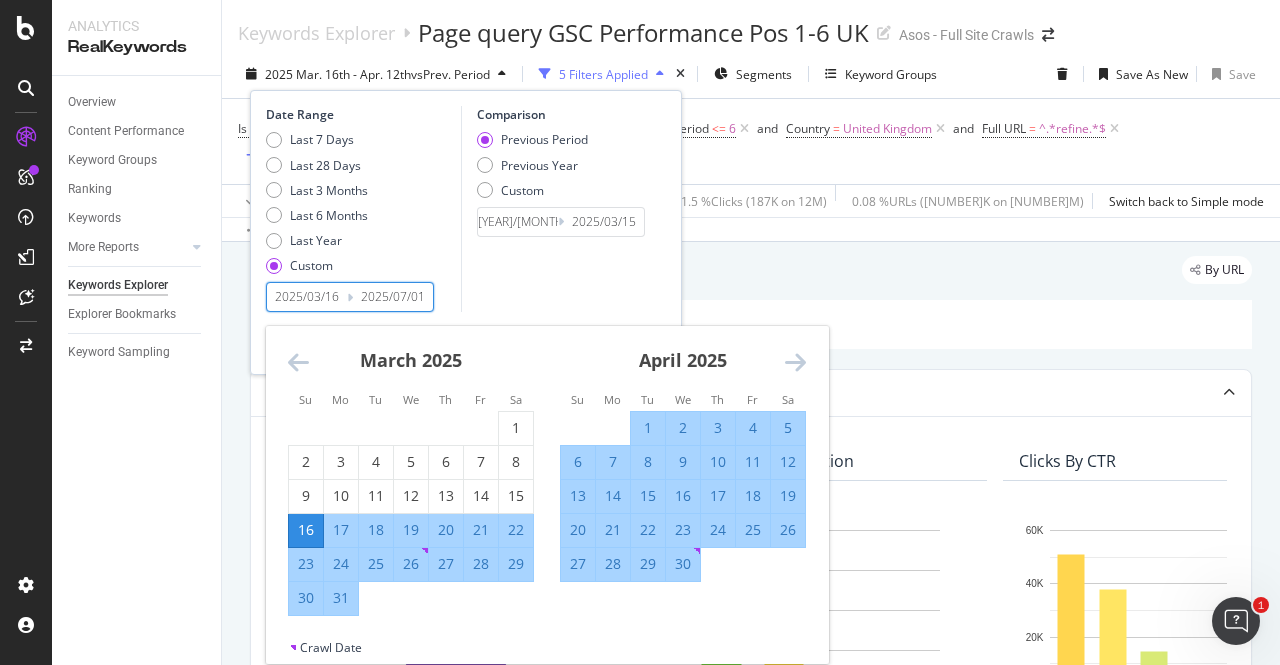 click at bounding box center [795, 362] 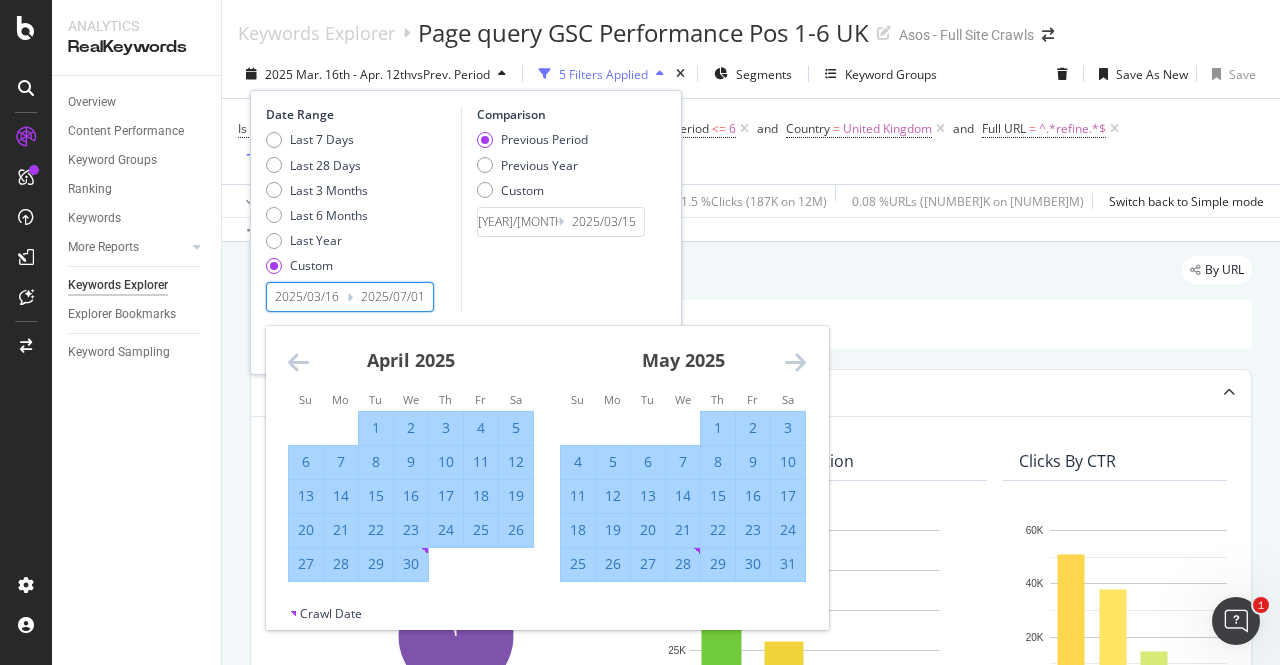 click at bounding box center (795, 362) 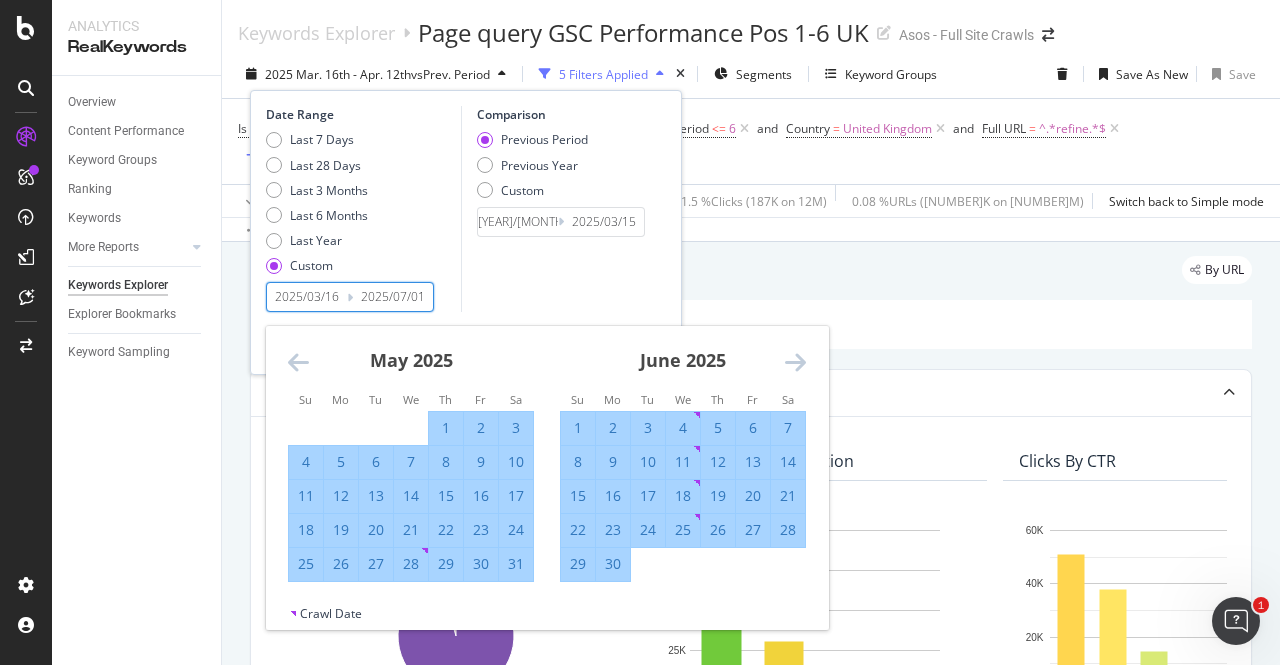 drag, startPoint x: 798, startPoint y: 364, endPoint x: 723, endPoint y: 375, distance: 75.802376 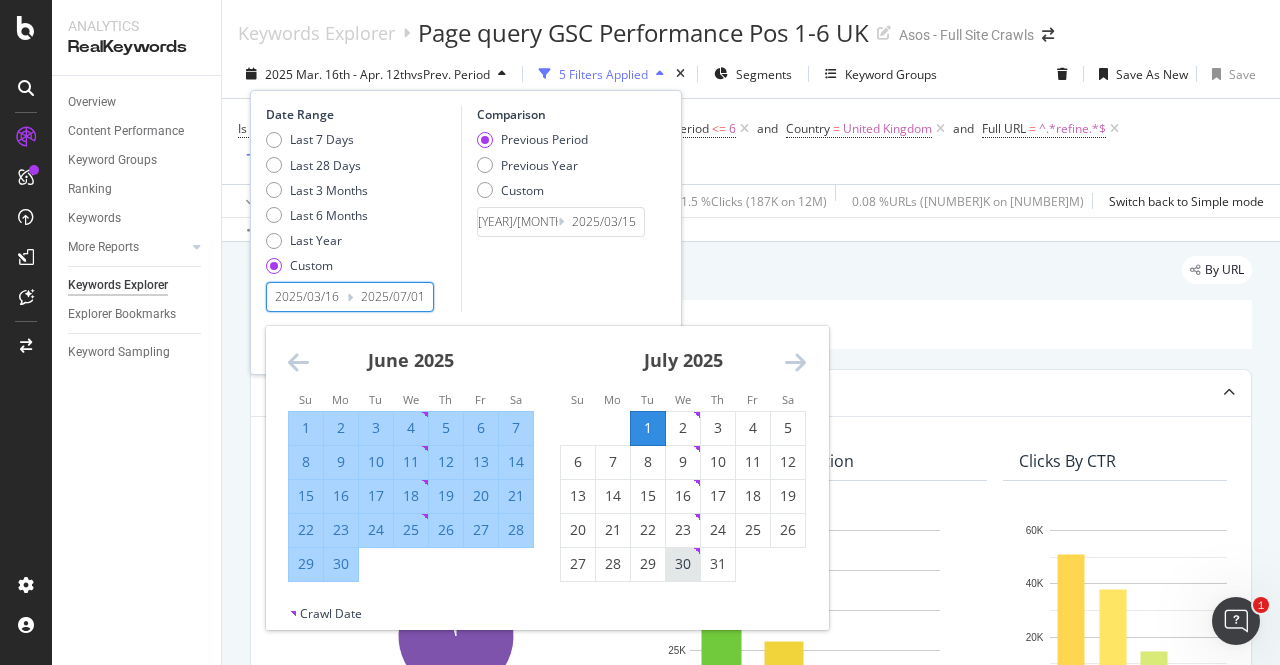 click on "30" at bounding box center (683, 564) 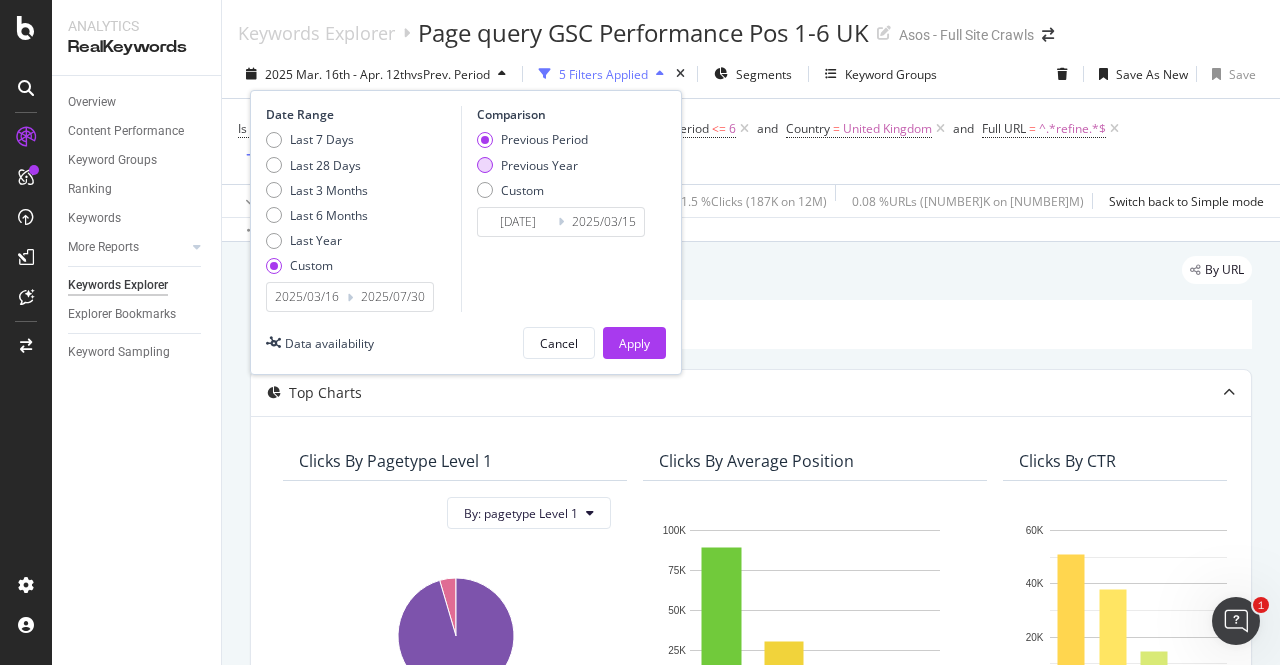 click on "Previous Year" at bounding box center (539, 165) 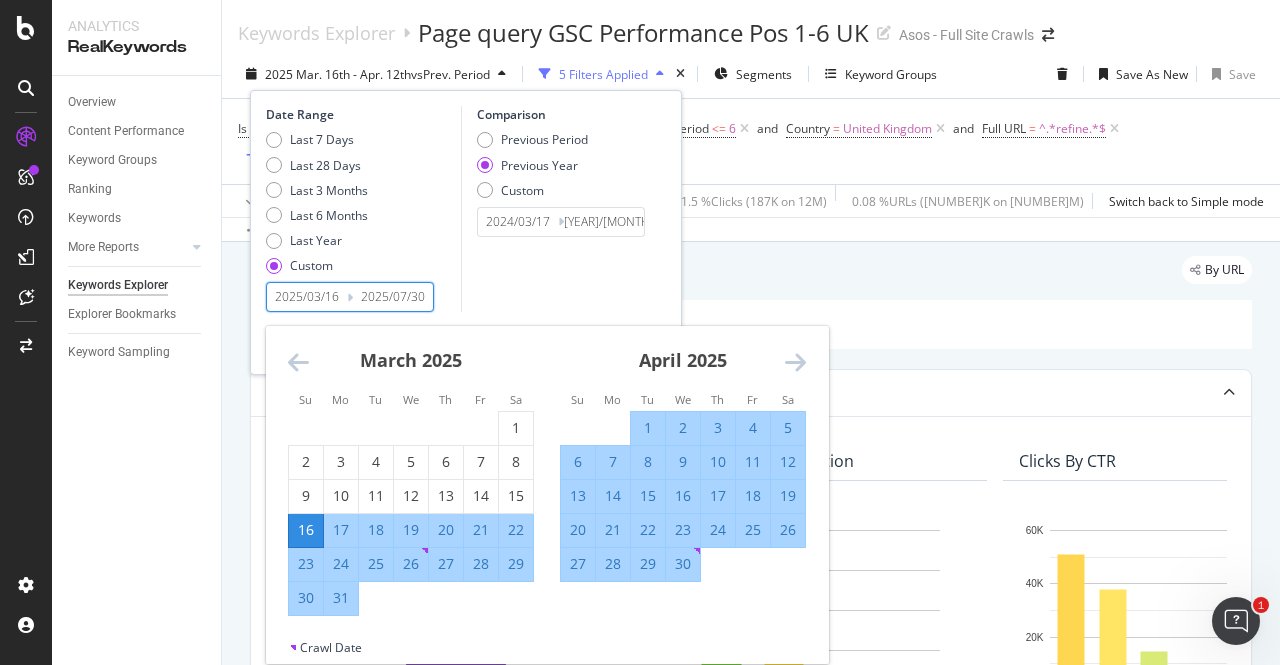 click on "2025/07/30" at bounding box center (393, 297) 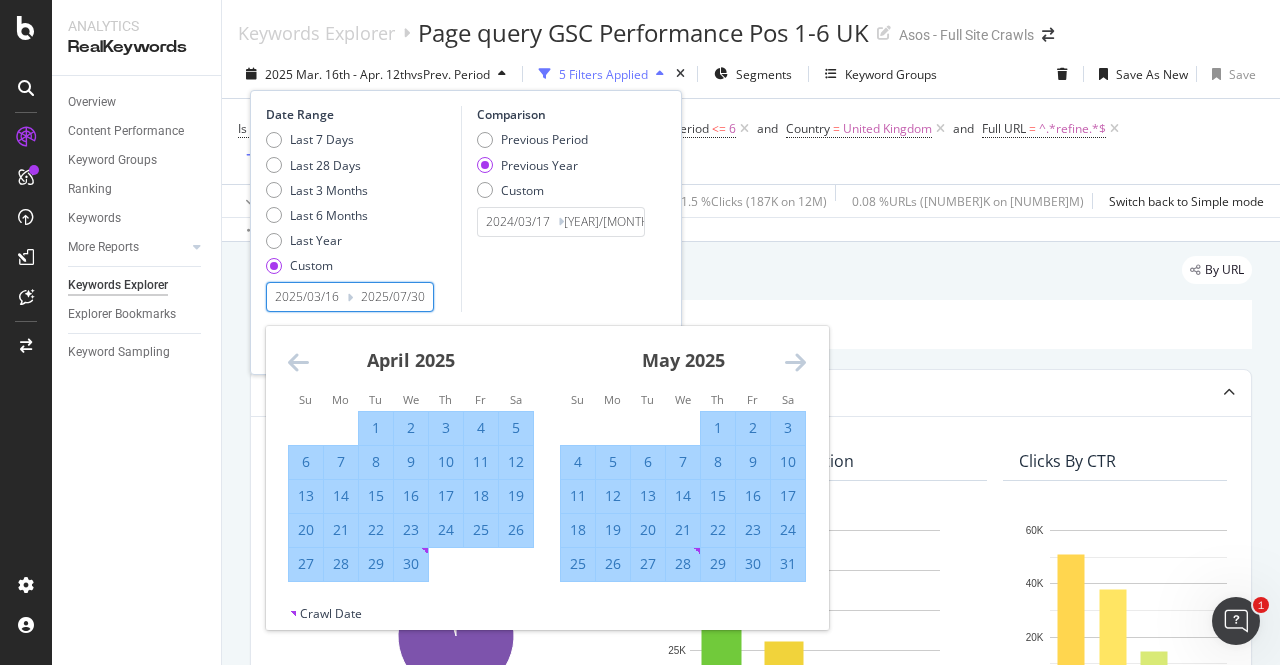 click at bounding box center [795, 362] 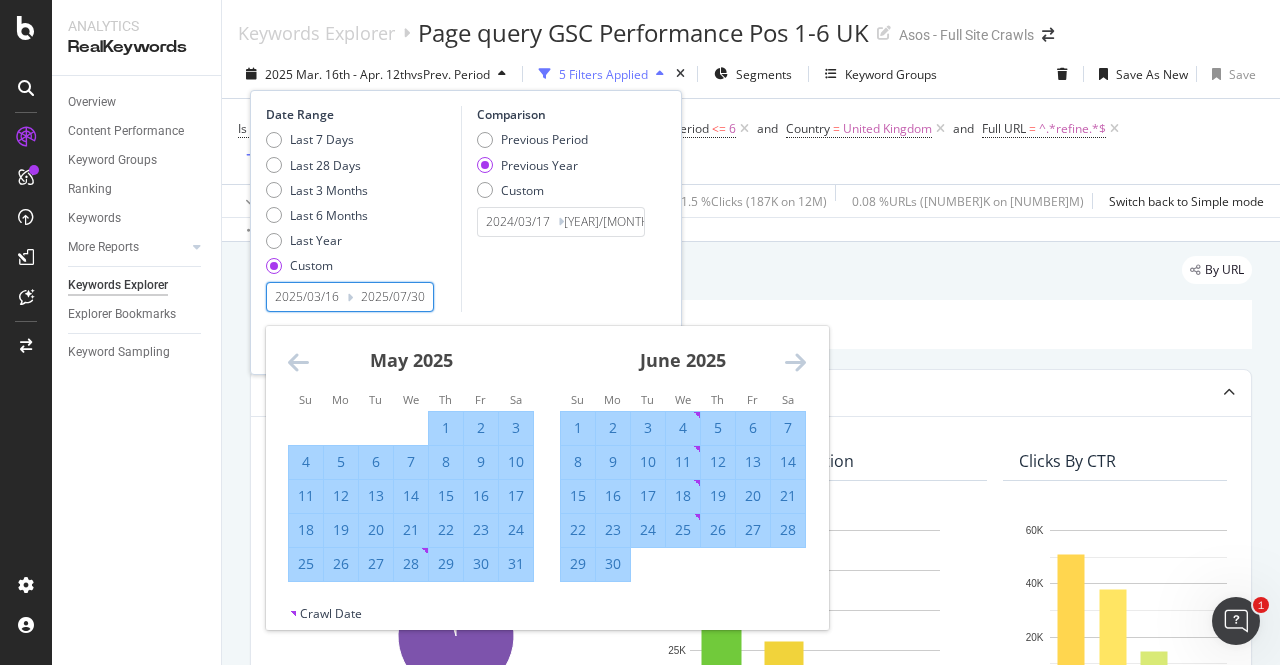 click at bounding box center (795, 362) 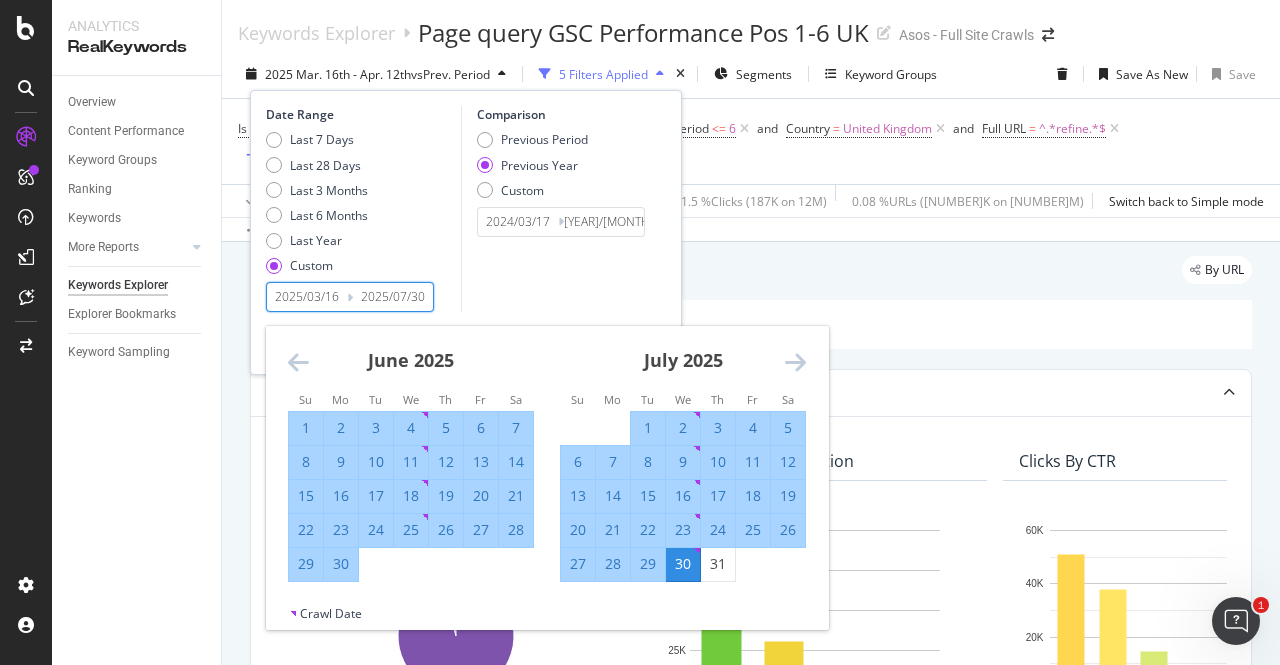click at bounding box center [795, 362] 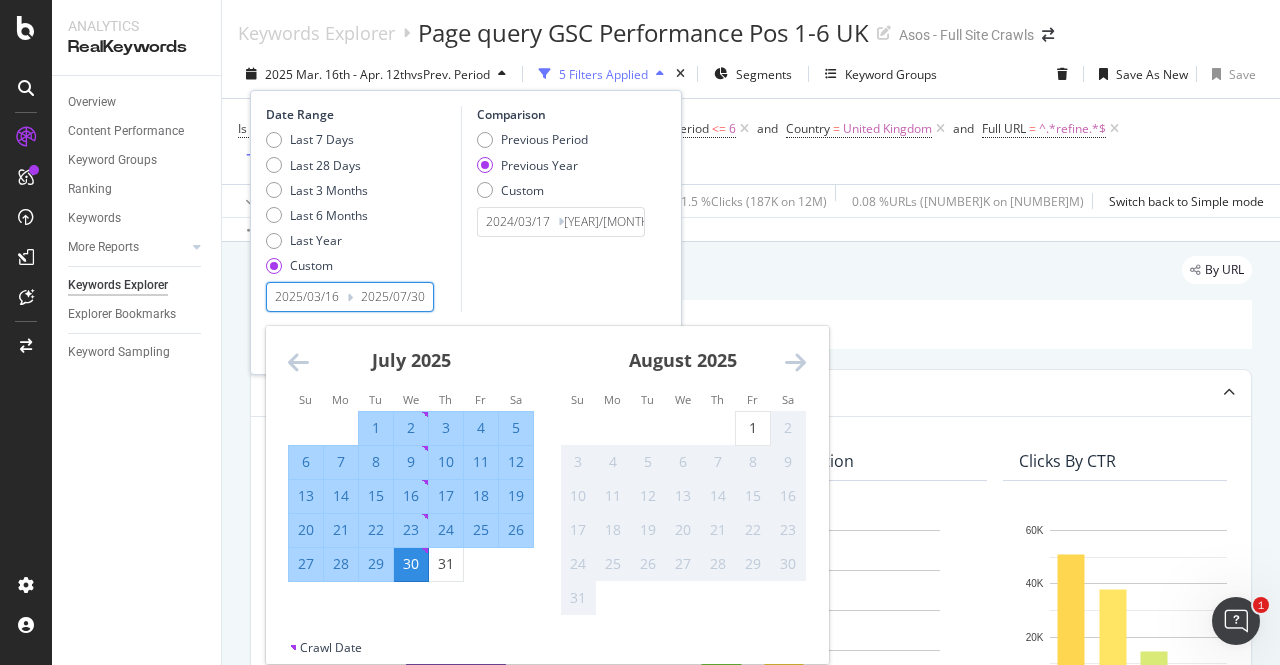 click on "1" at bounding box center [376, 428] 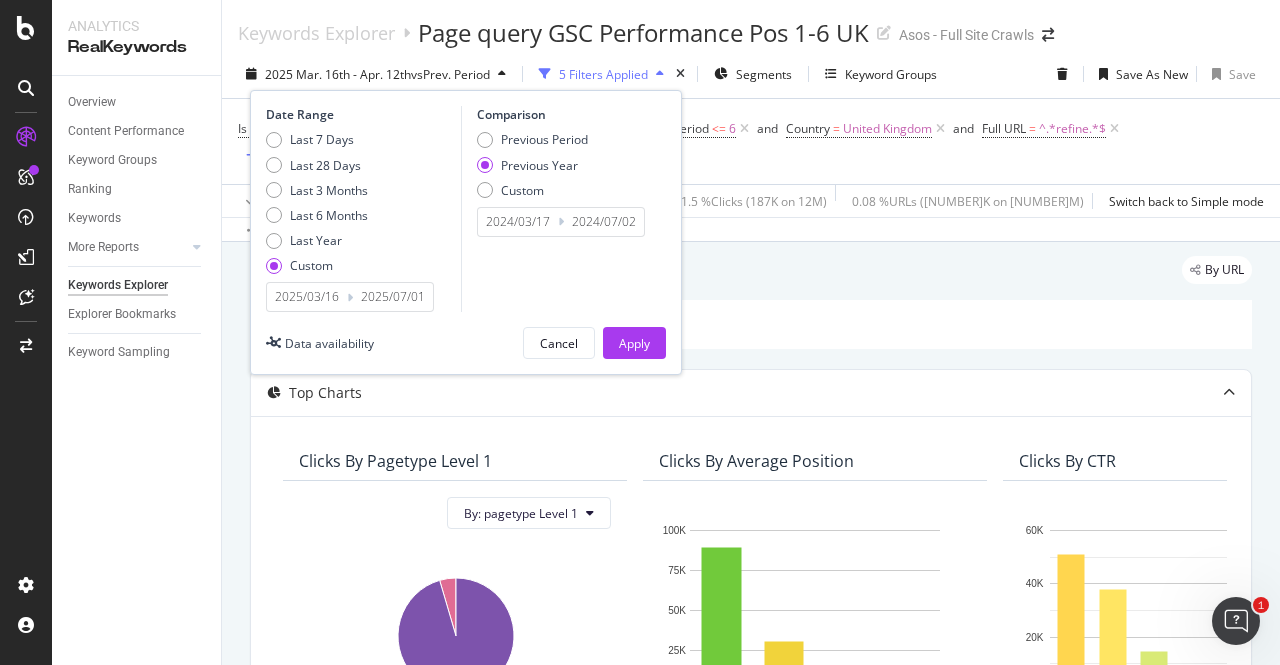 click on "2025/07/01" at bounding box center (393, 297) 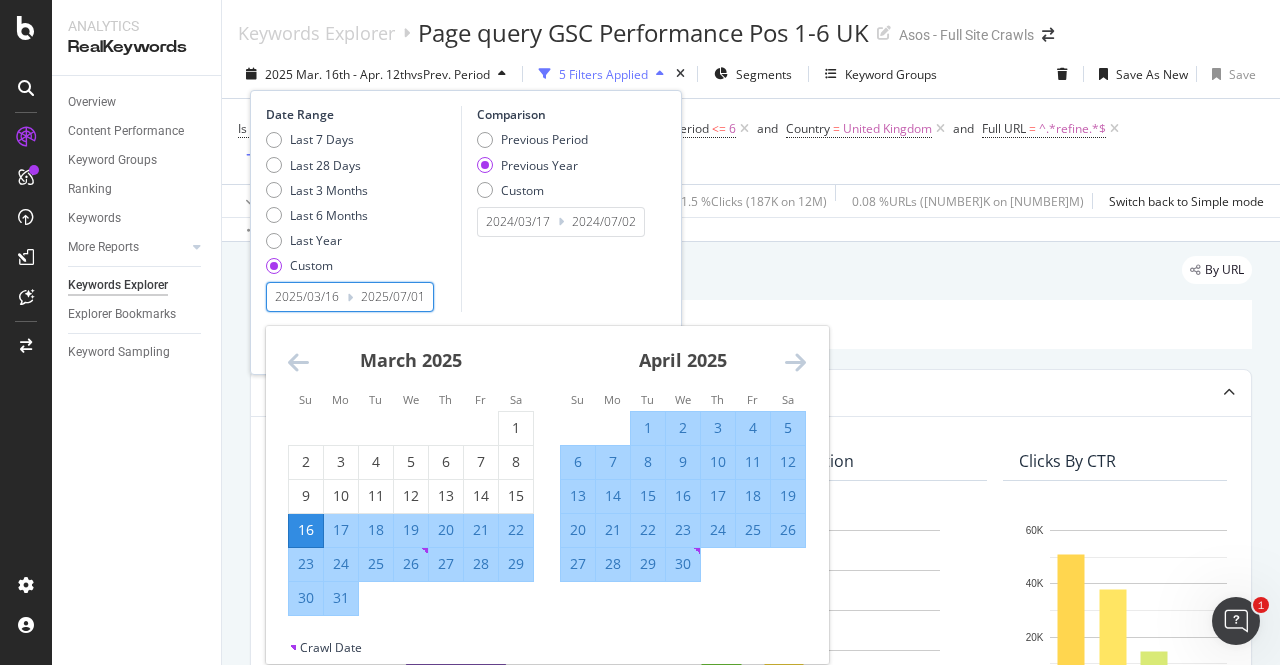 click at bounding box center (795, 362) 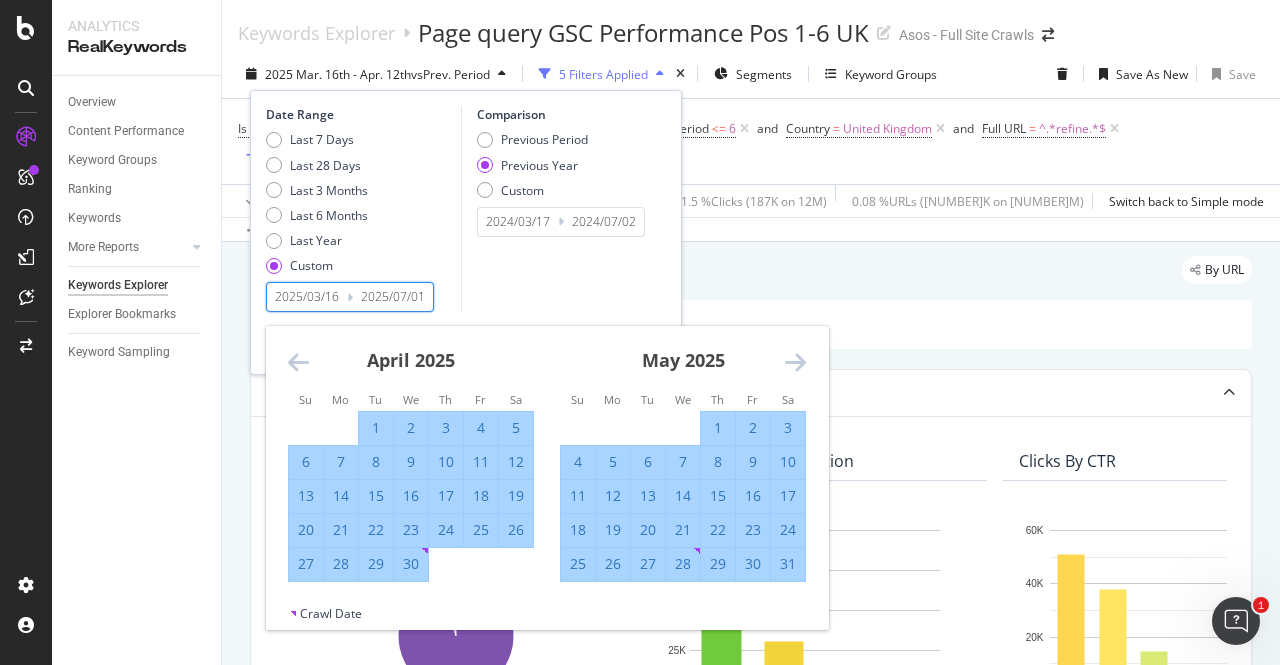 click at bounding box center (795, 362) 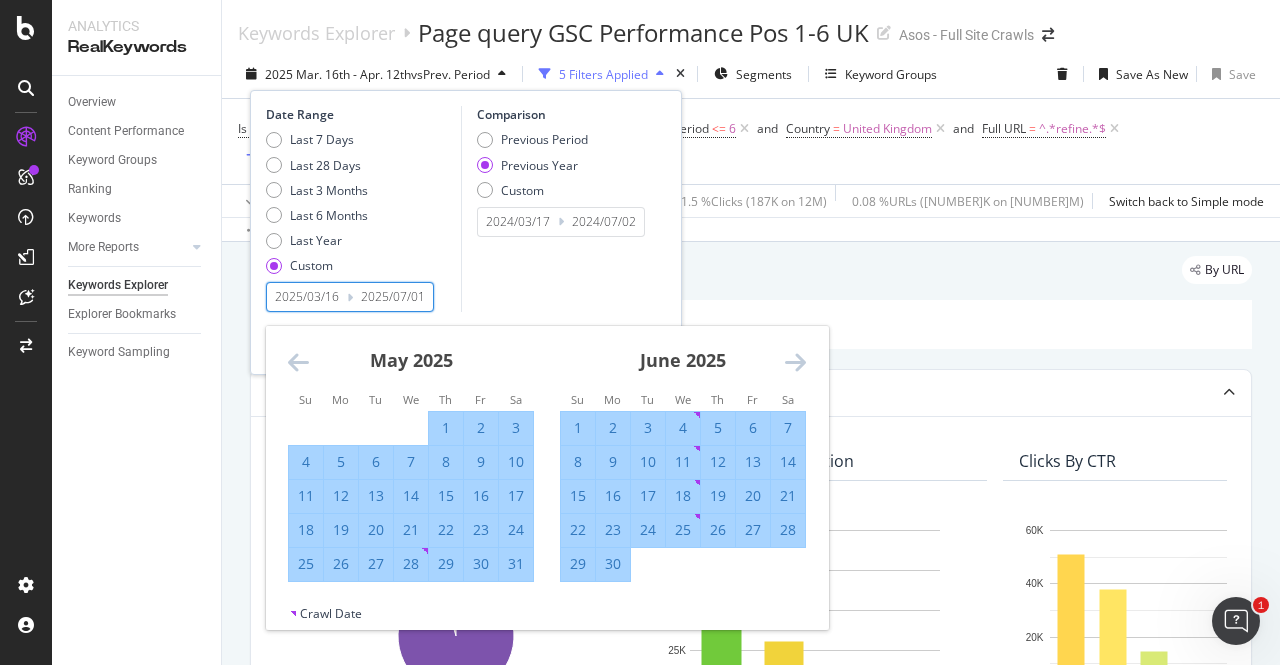 click at bounding box center [795, 362] 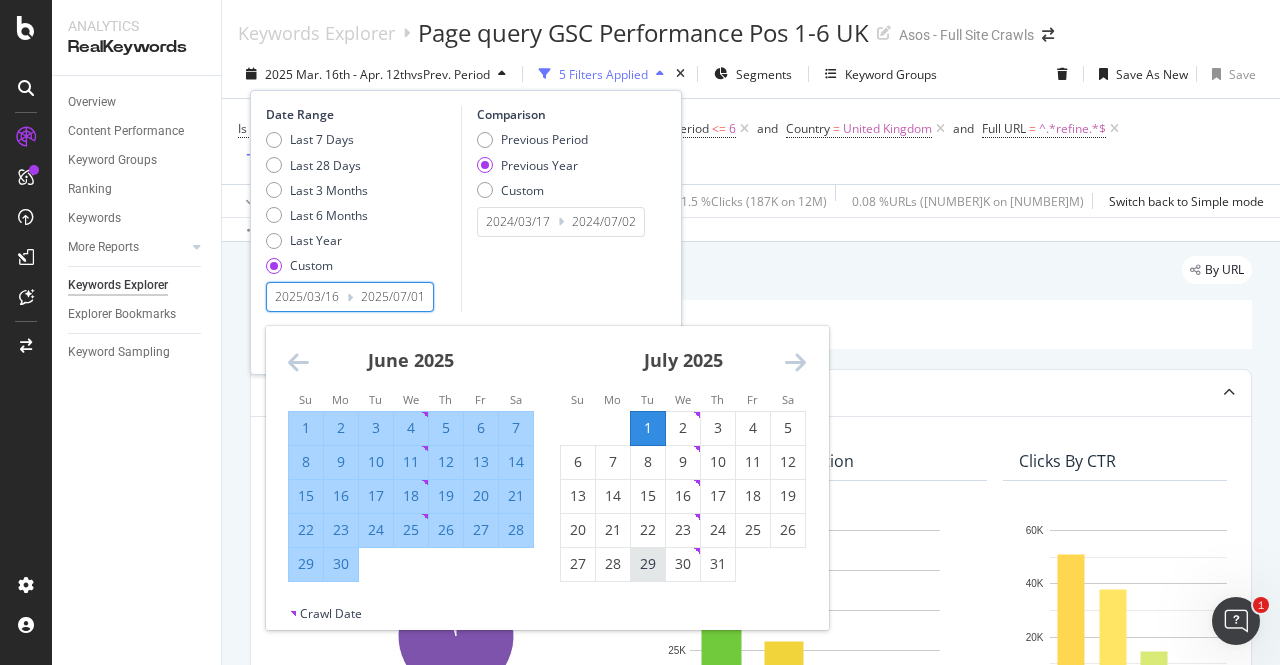 click on "29" at bounding box center [648, 564] 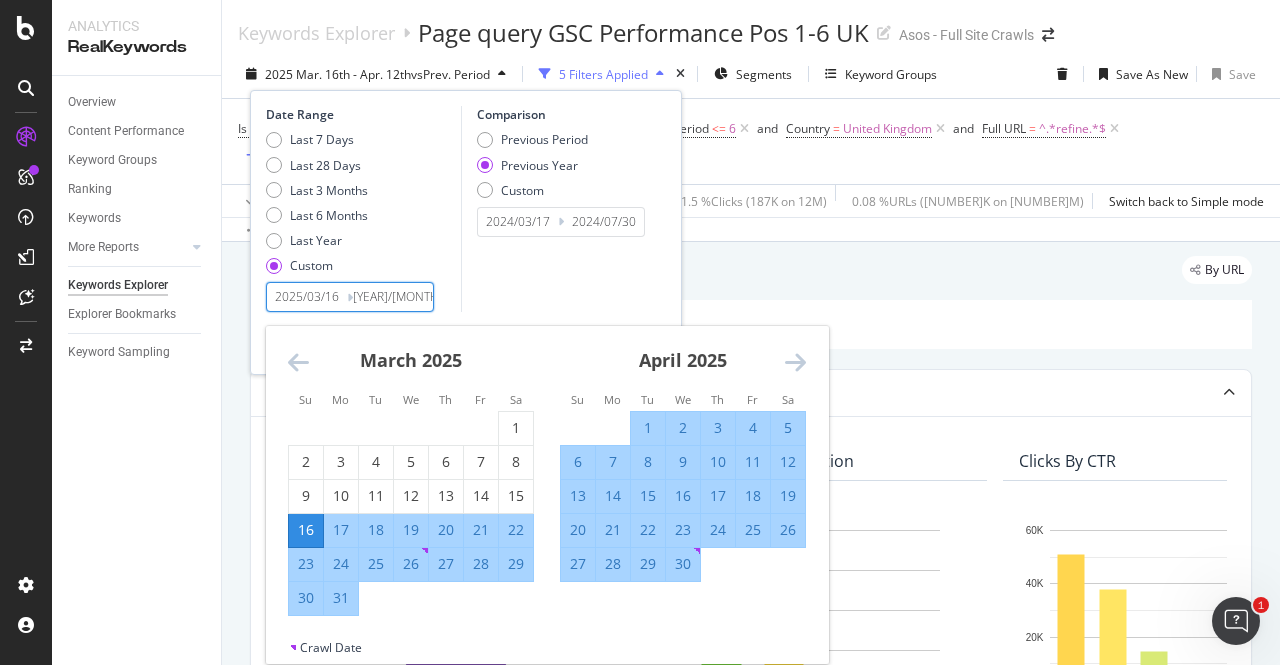 click on "[YEAR]/[MONTH]/[DAY]" at bounding box center (393, 297) 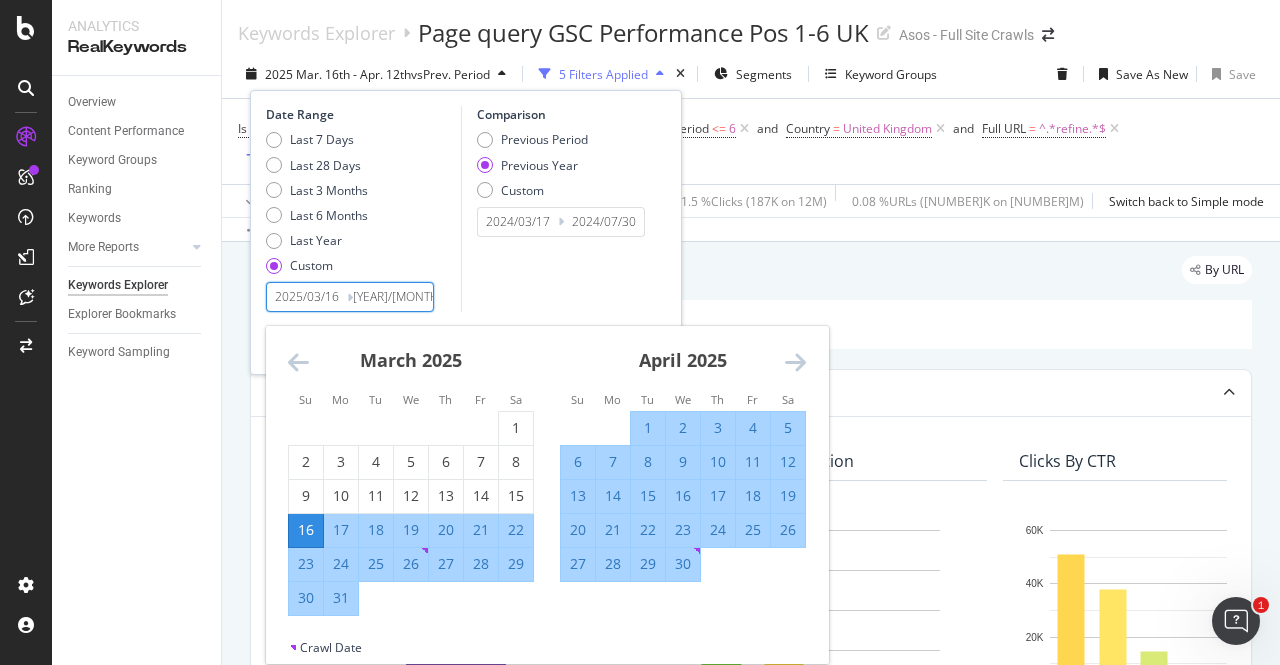 click at bounding box center [795, 362] 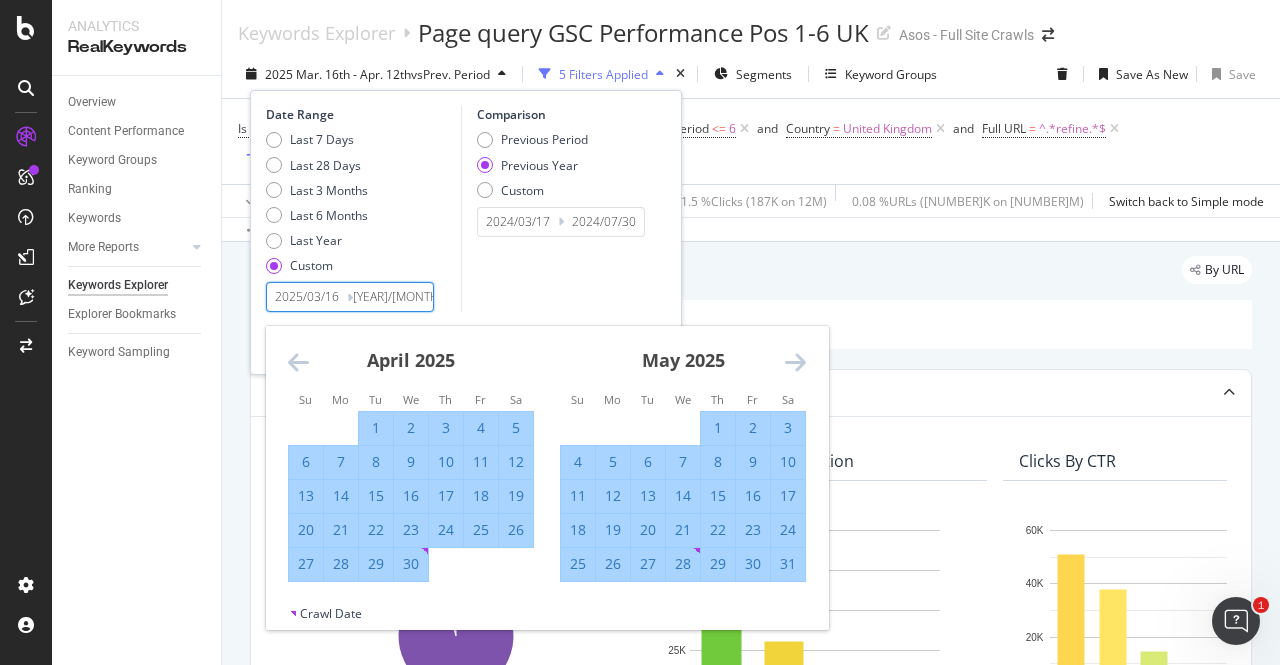 click at bounding box center [795, 362] 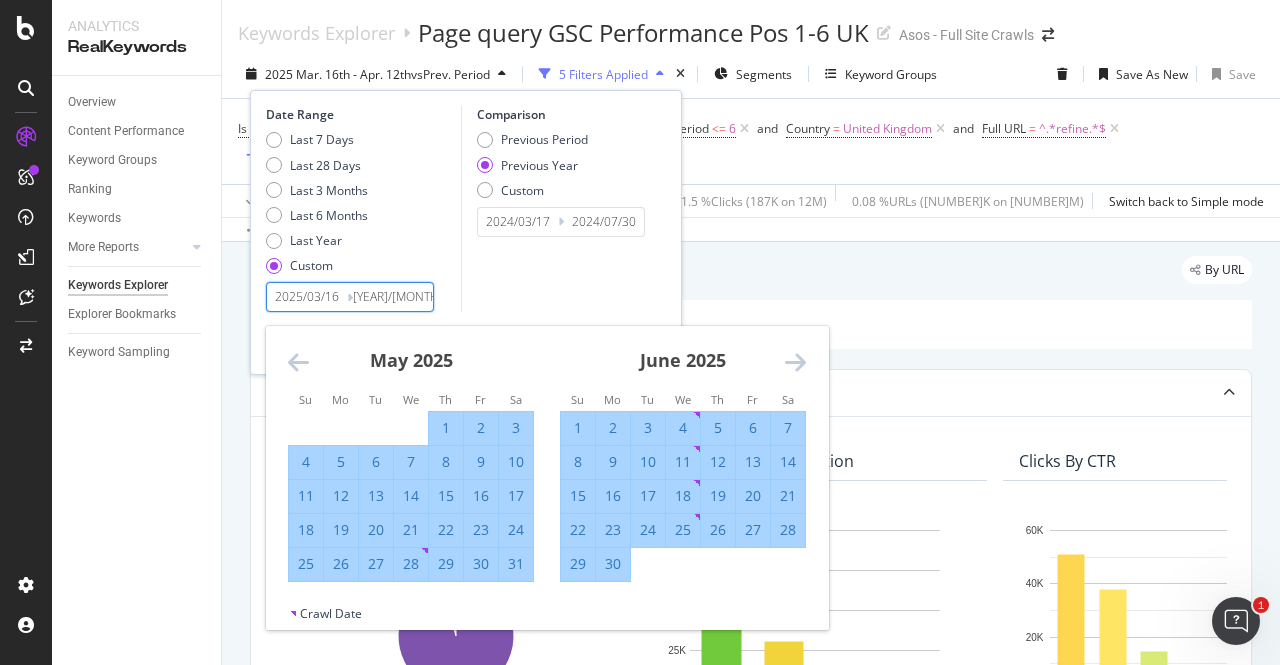click at bounding box center (795, 362) 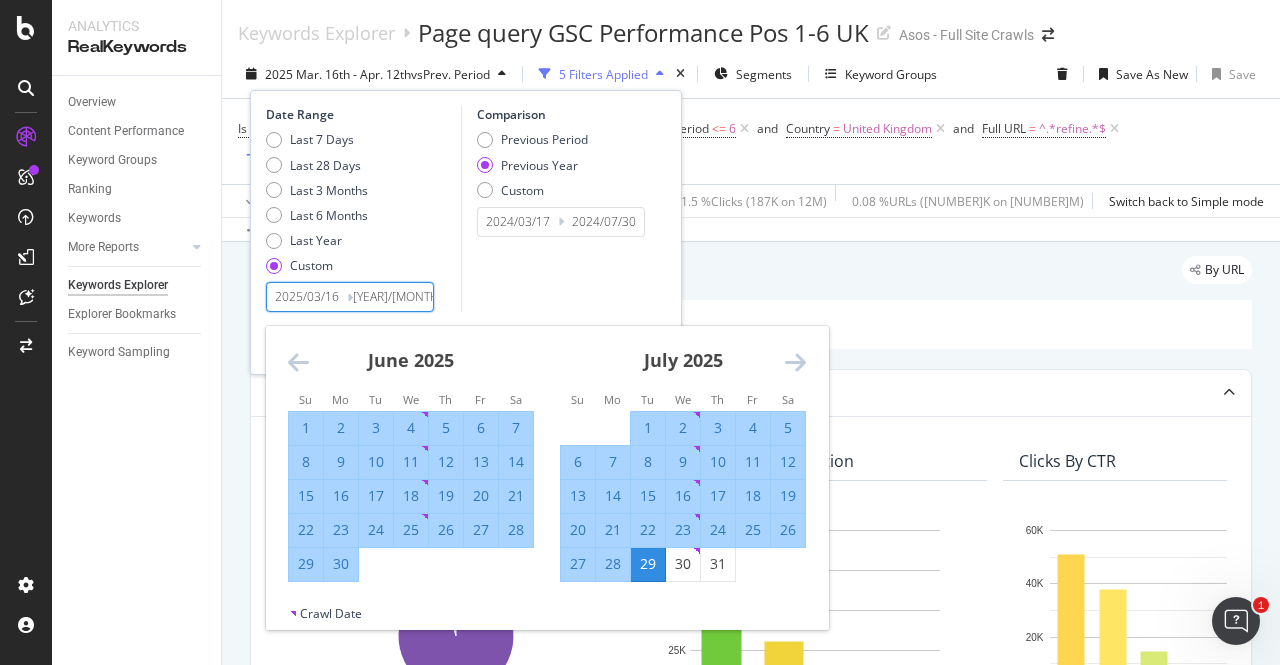 click on "1" at bounding box center (648, 428) 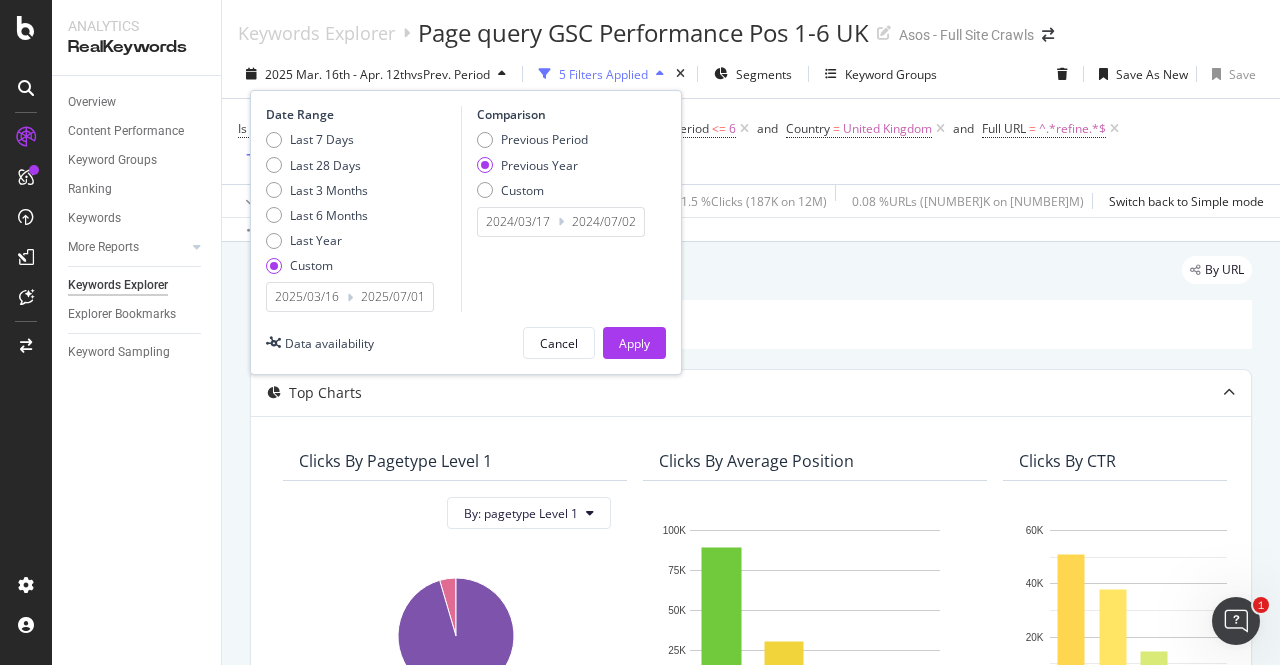 click on "2025/07/01" at bounding box center [393, 297] 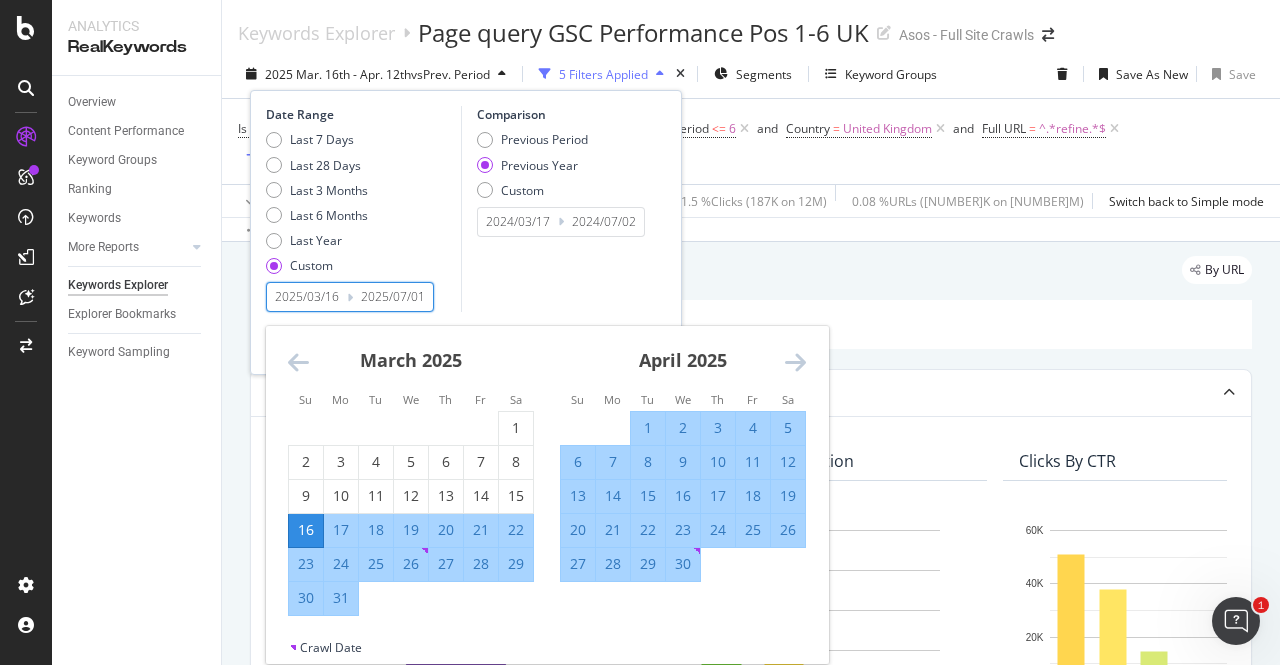 click on "April 2025 1 2 3 4 5 6 7 8 9 10 11 12 13 14 15 16 17 18 19 20 21 22 23 24 25 26 27 28 29 30" at bounding box center [683, 454] 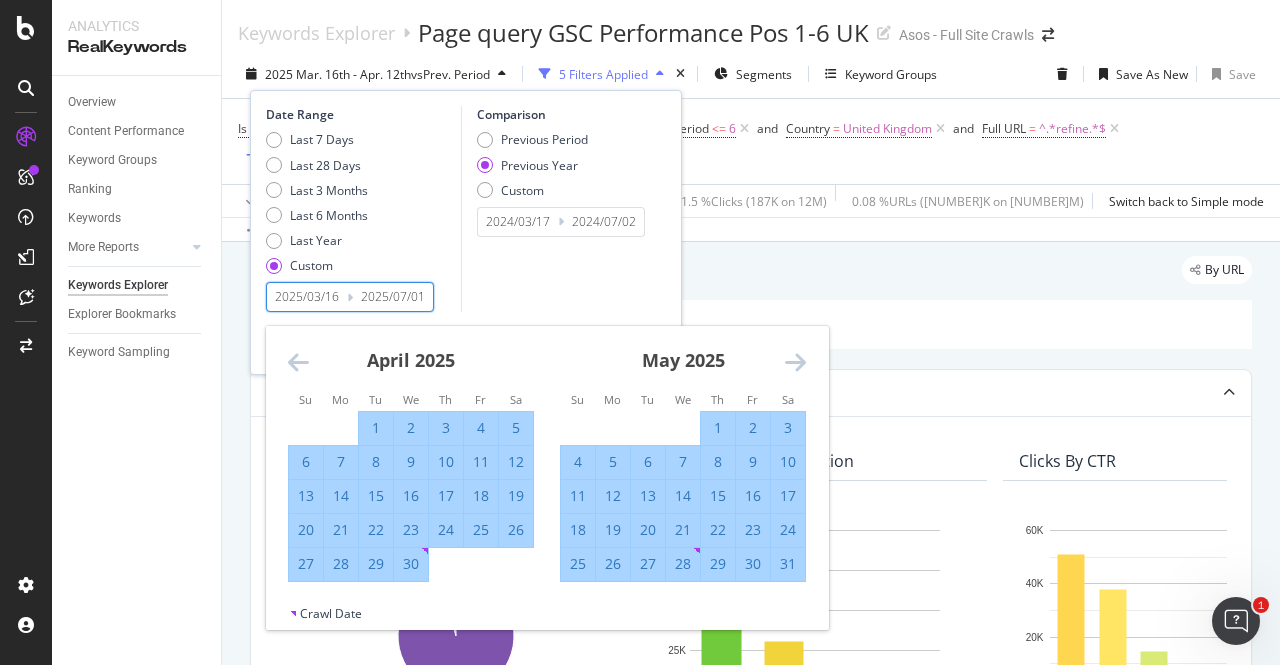 click at bounding box center [795, 362] 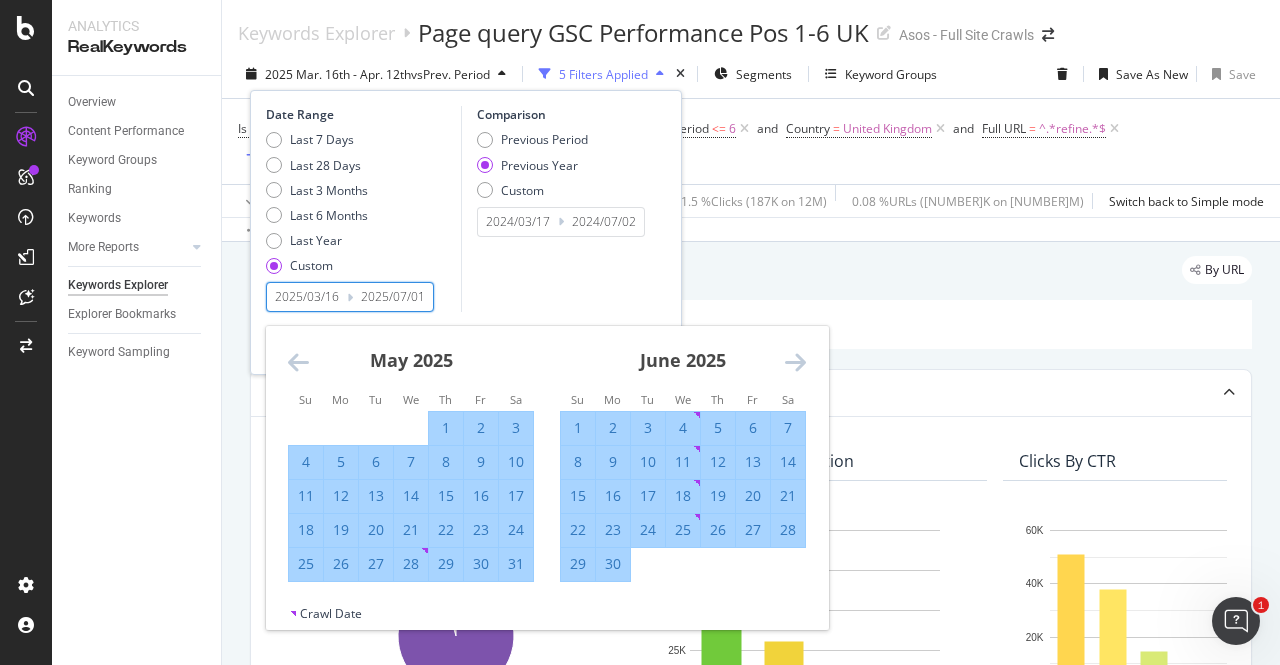 drag, startPoint x: 796, startPoint y: 363, endPoint x: 472, endPoint y: -22, distance: 503.19083 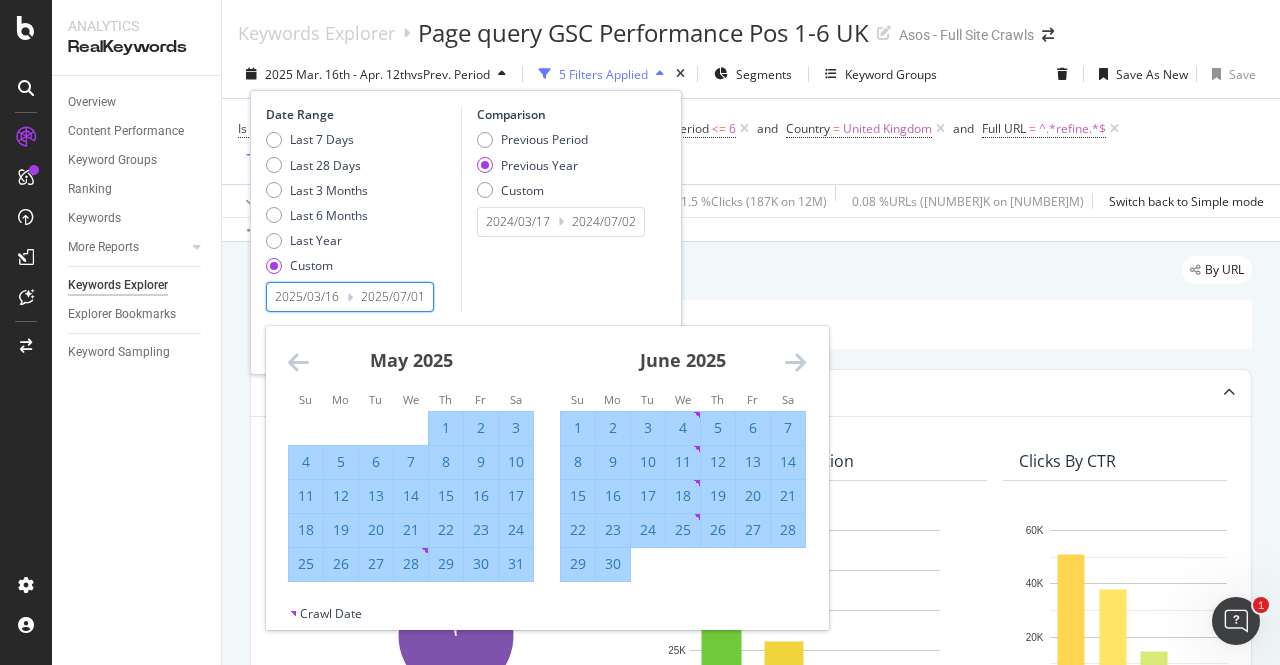 click on "Analytics RealKeywords Overview Content Performance Keyword Groups Ranking Keywords More Reports Countries Devices Content Structure Keywords Explorer Explorer Bookmarks Keyword Sampling Keywords Explorer Page query GSC Performance Pos 1-6 UK Asos - Full Site Crawls 2025 Mar. 16th - Apr. 12th  vs  Prev. Period 5 Filters Applied Segments Keyword Groups Date Range Last 7 Days Last 28 Days Last 3 Months Last 6 Months Last Year Custom 2025/03/16 Navigate forward to interact with the calendar and select a date. Press the question mark key to get the keyboard shortcuts for changing dates. Su Mo Tu We Th Fr Sa Su Mo Tu We Th Fr Sa April 2025 1 2 3 4 5 6 7 8 9 10 11 12 13 14 15 16 17 18 19 20 21 22 23 24 25 26 27 28 29 30 May 2025 1 2 3 4 5 6 7 8 9 10 11 12 13 14 15 16 17 18 19 20 21 22 23 24 25 26 27 28 29 30 31 June 2025 1 2 3 4 5 6 7 8 9 10 11 12 13 14 15 16 17 18 19 20 21 22 23 24 25 26 27 28 29 30 July 2025 1 2 3 4 5 6 7 8 9 10 11 12 13 14 15 16 17 18 19 20 21 22 23 24 25 26 27 28 29 30 31 Crawl Date 2025/07/01" at bounding box center (640, 332) 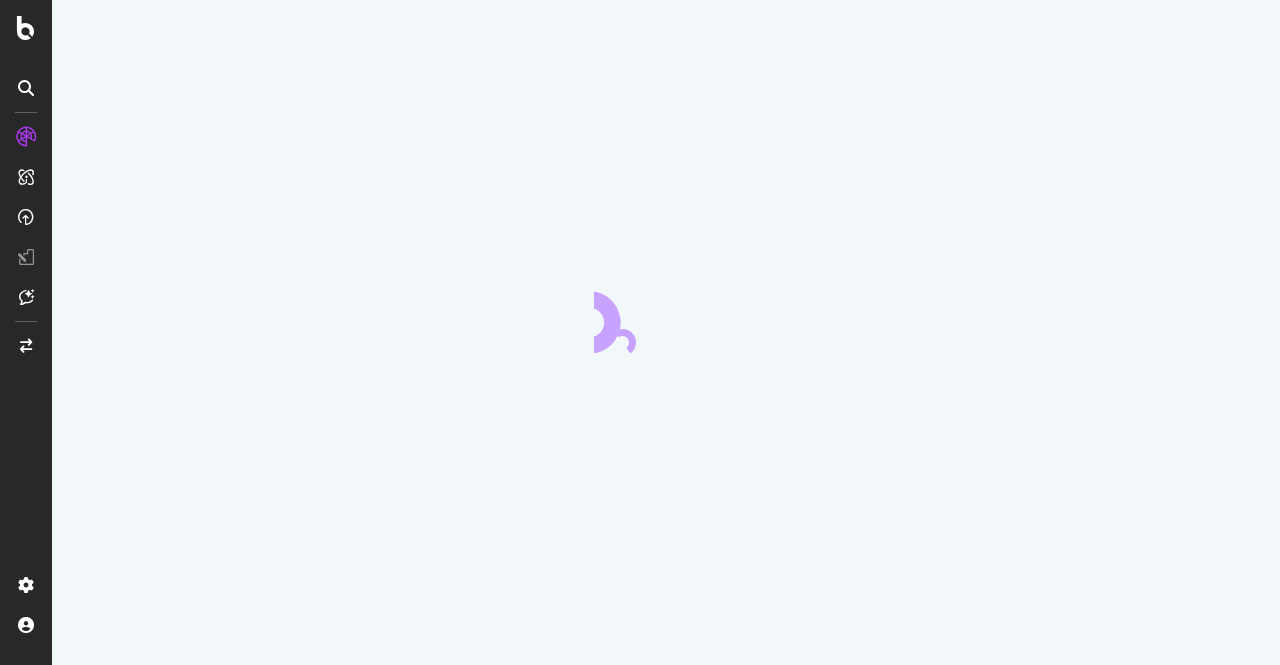 scroll, scrollTop: 0, scrollLeft: 0, axis: both 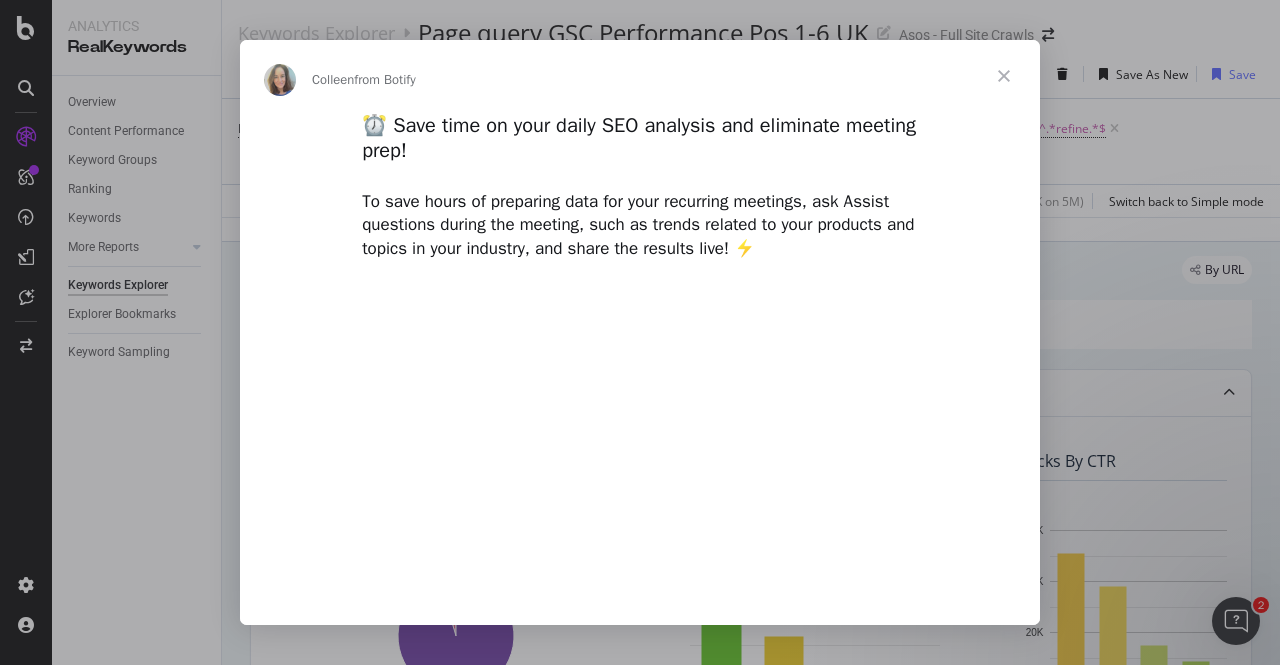 type on "606672" 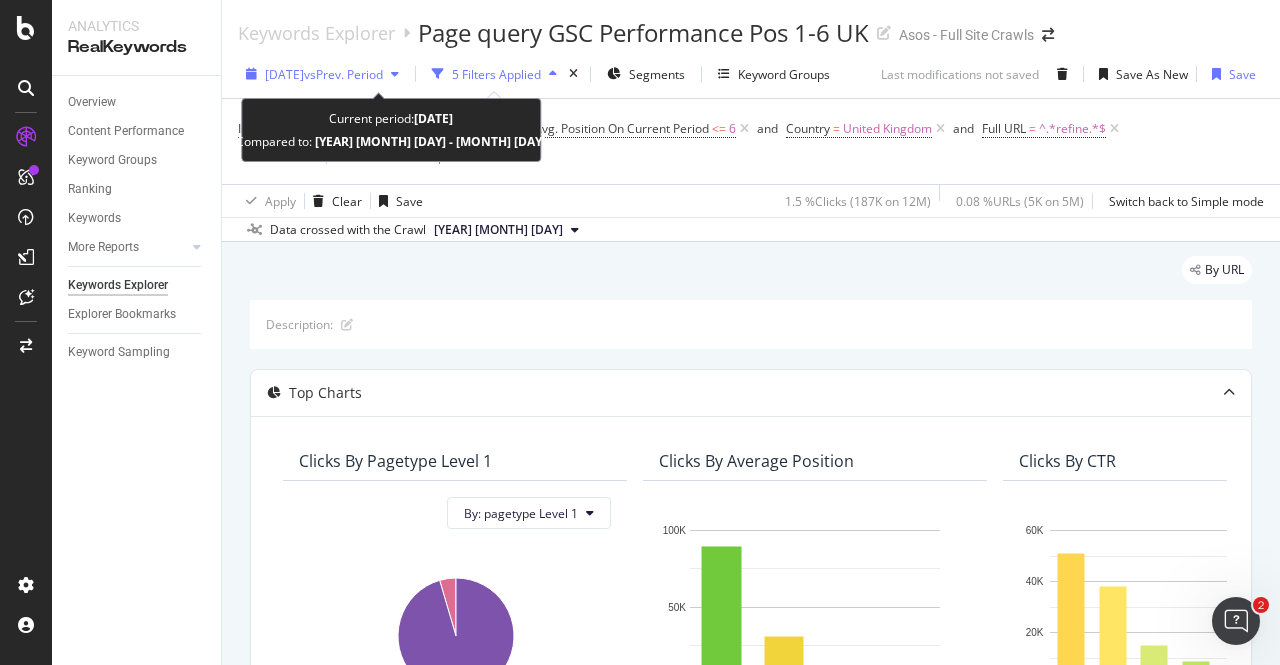 click on "vs  Prev. Period" at bounding box center (343, 74) 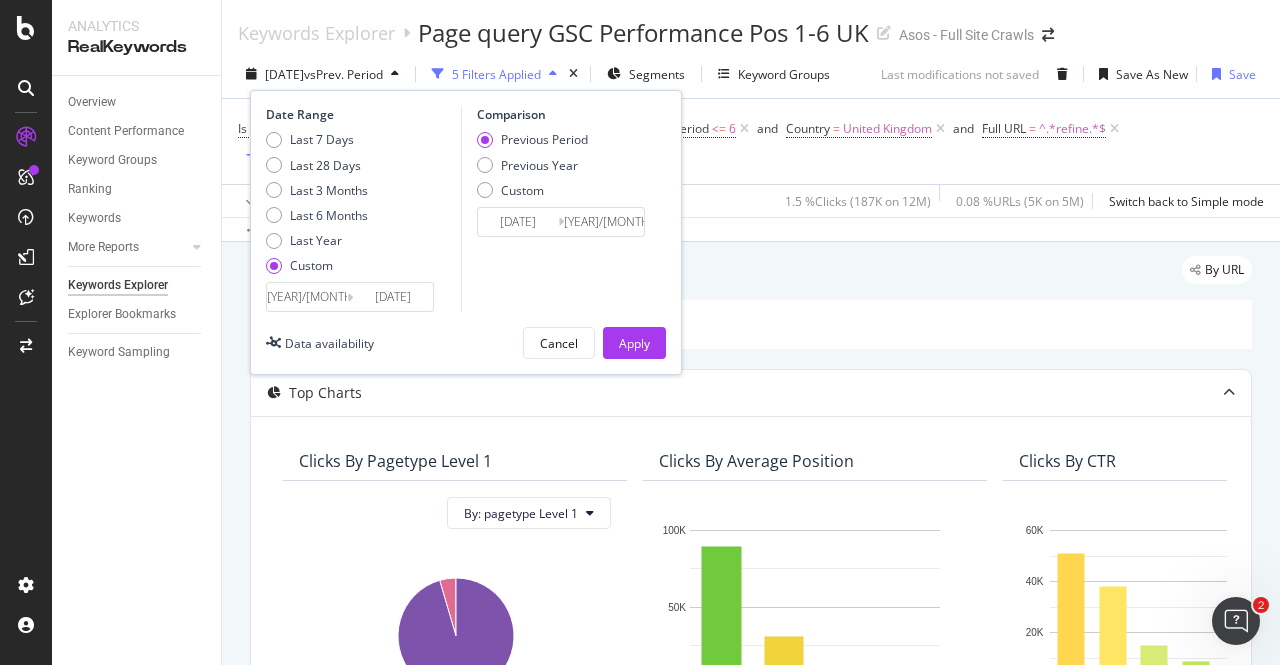 click on "[YEAR]/[MONTH]/[DAY]" at bounding box center (307, 297) 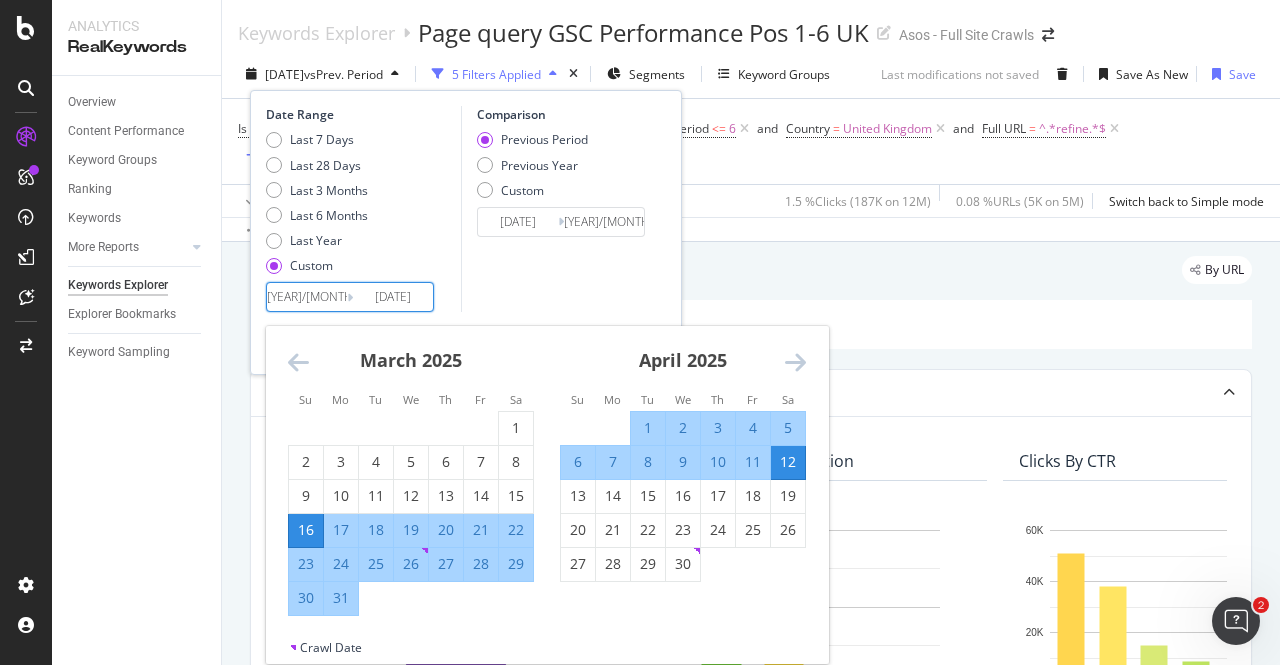 click at bounding box center (795, 362) 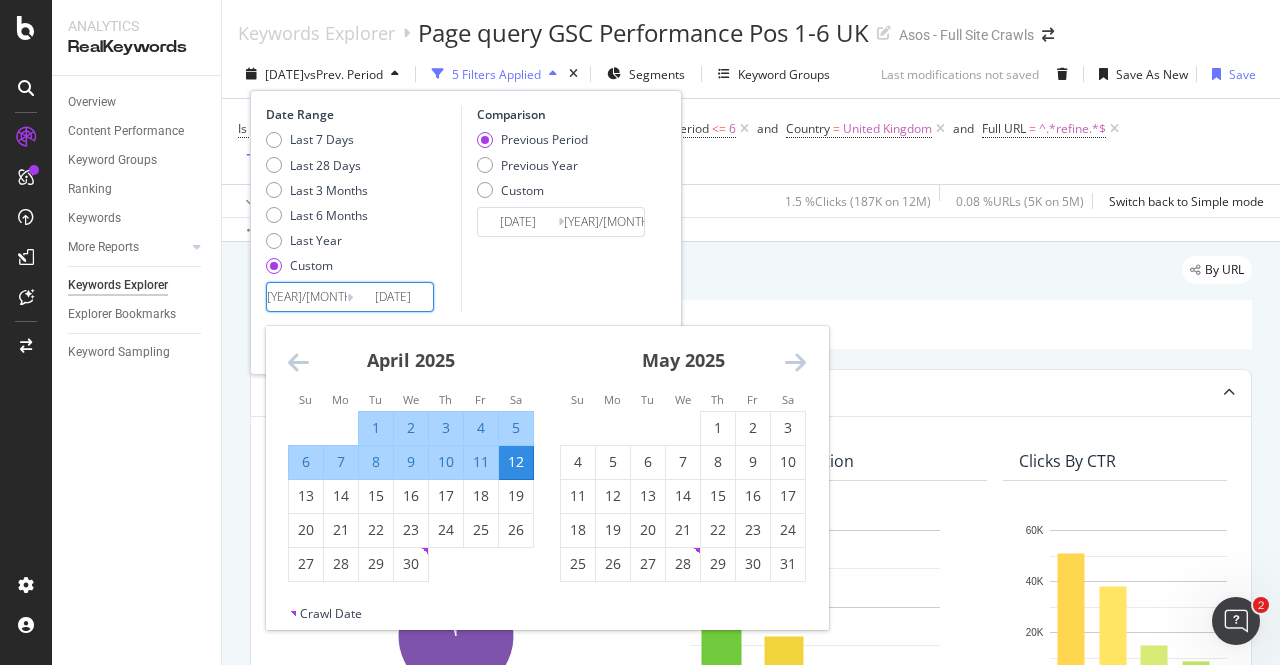 click at bounding box center [795, 362] 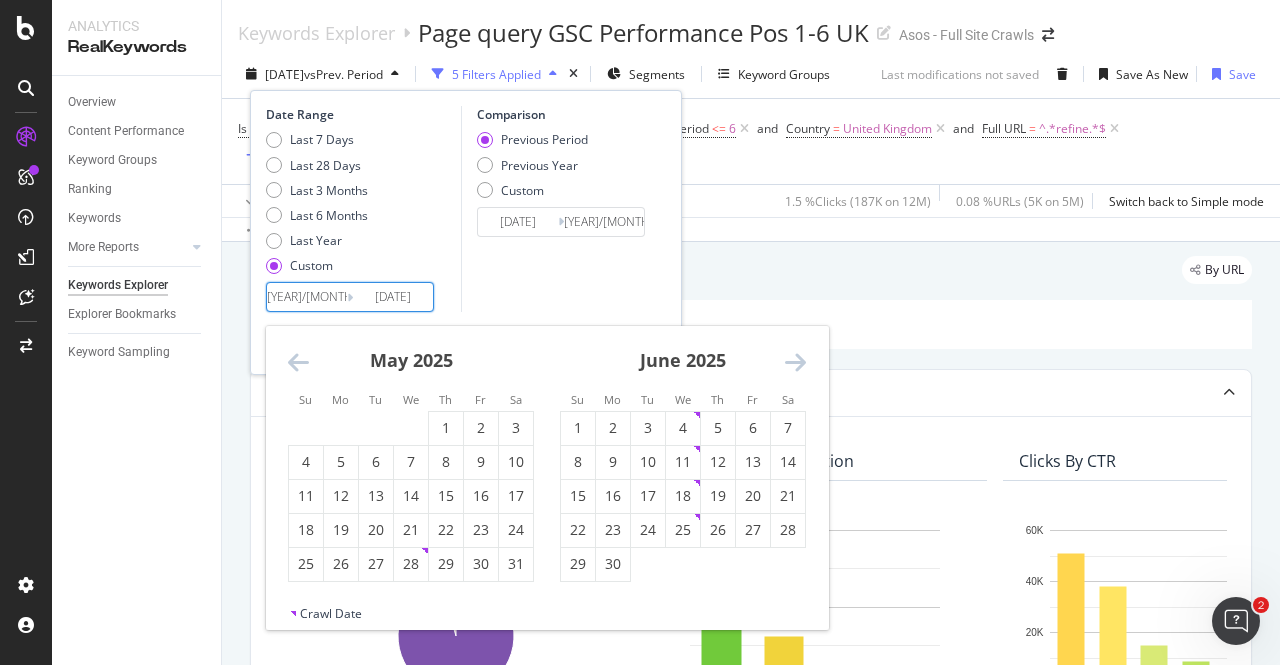 click at bounding box center (795, 362) 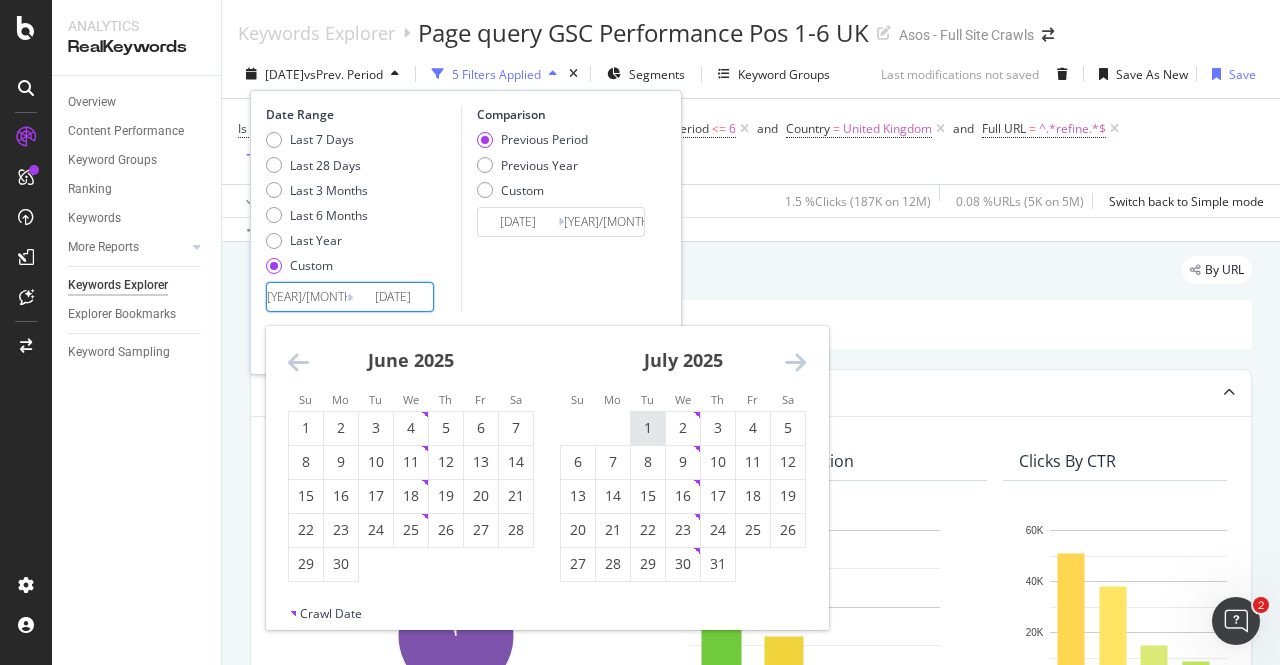 click on "1" at bounding box center [648, 428] 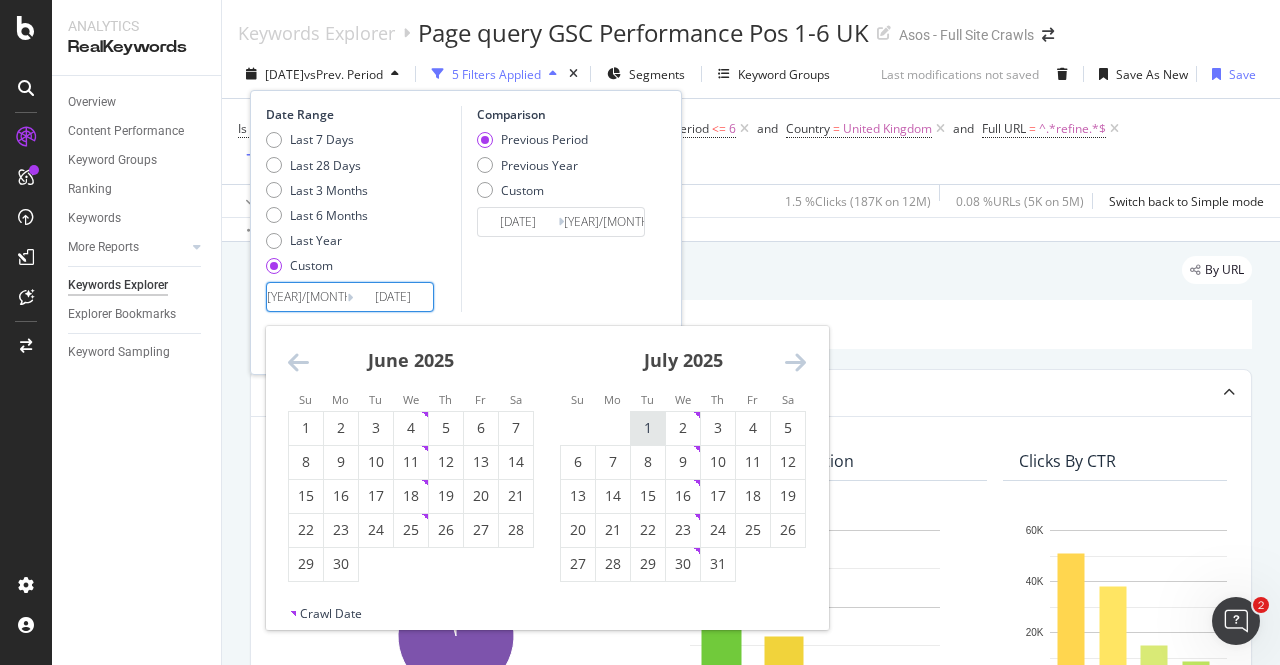 type on "2025/07/01" 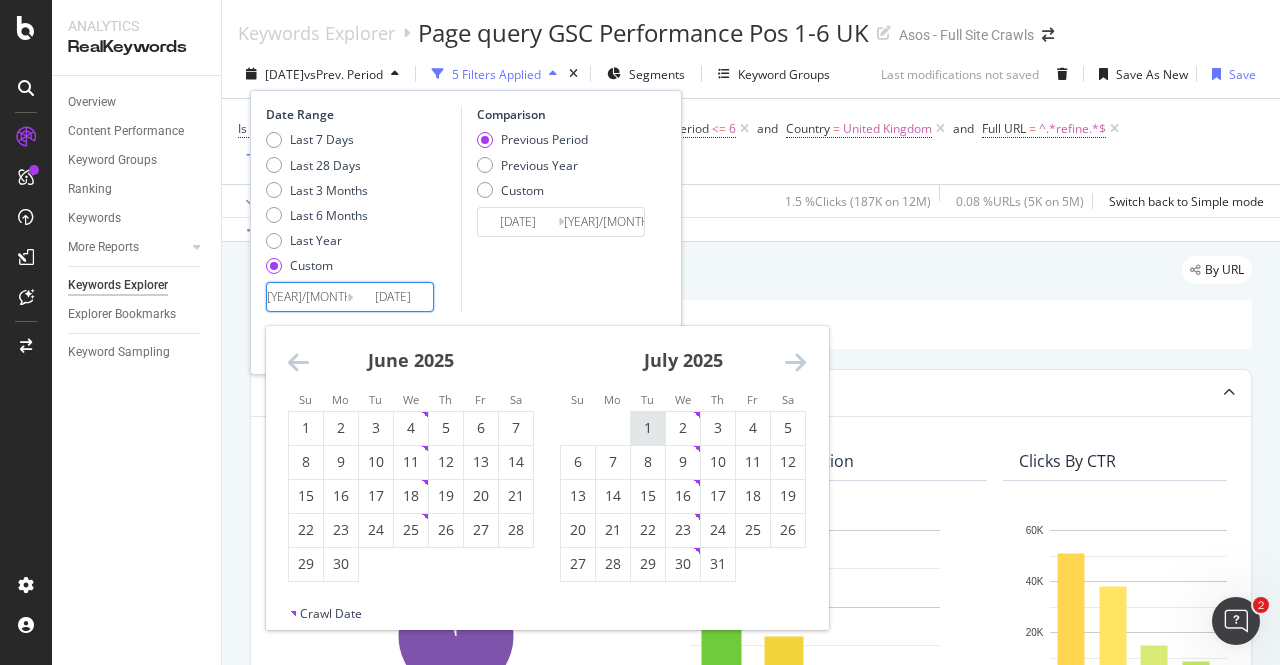 type 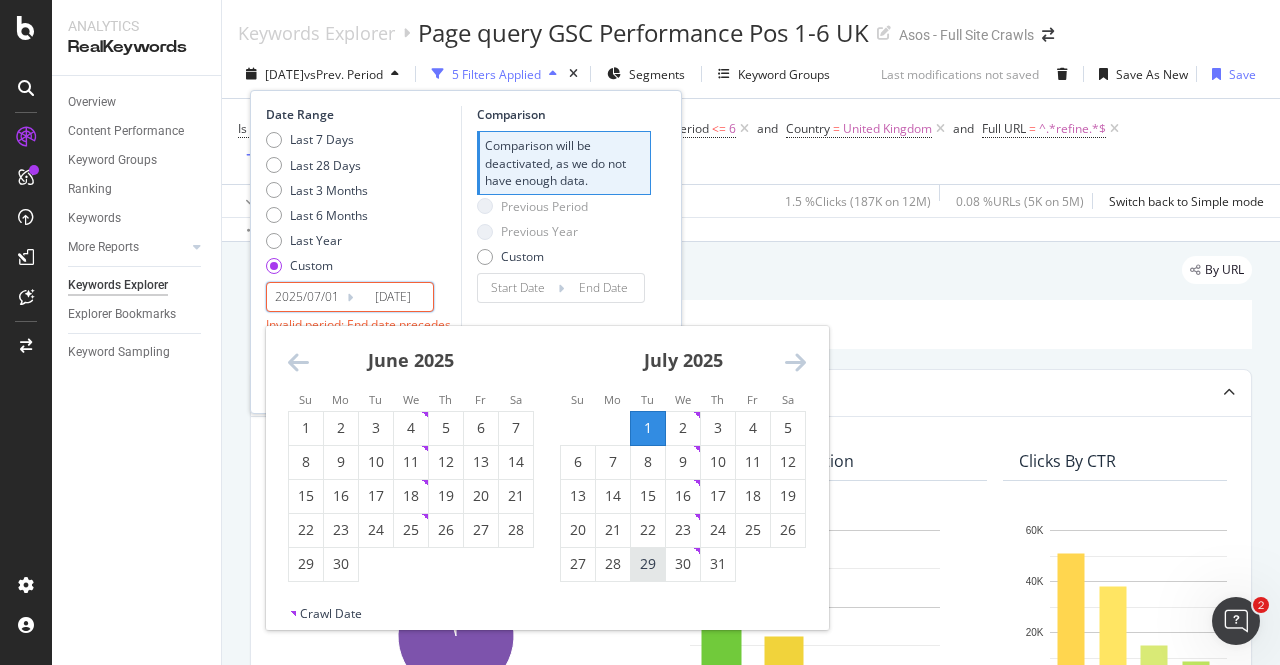 click on "29" at bounding box center (648, 564) 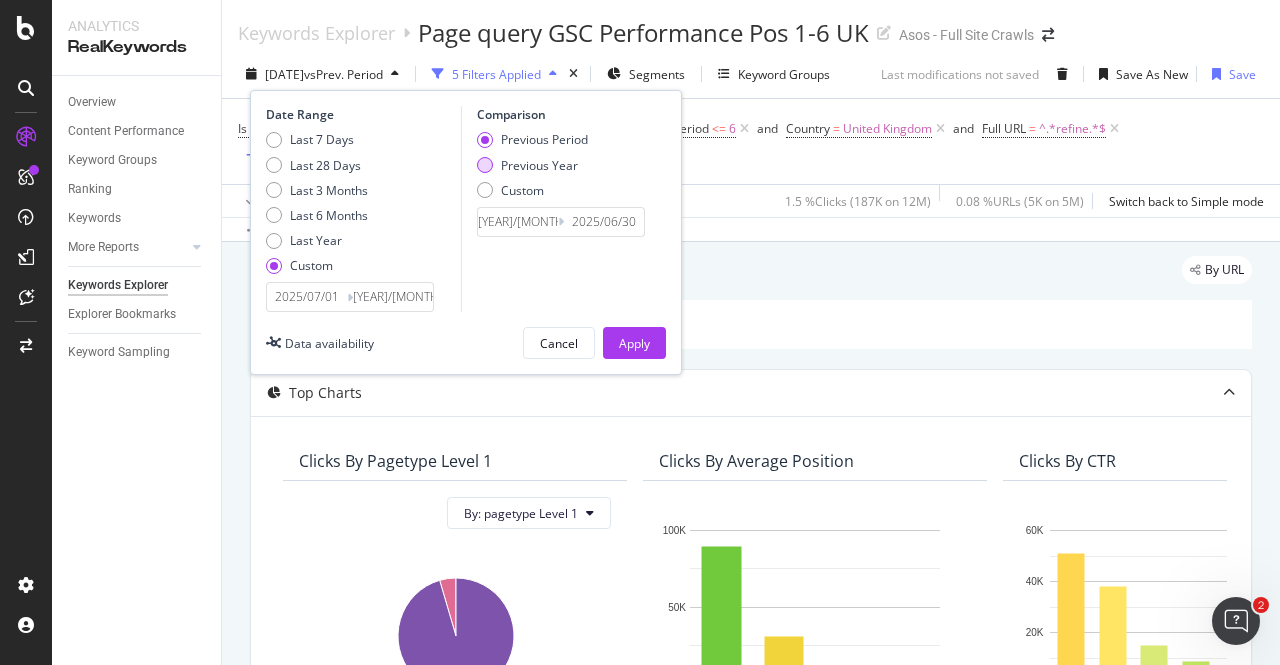 click on "Previous Year" at bounding box center (539, 165) 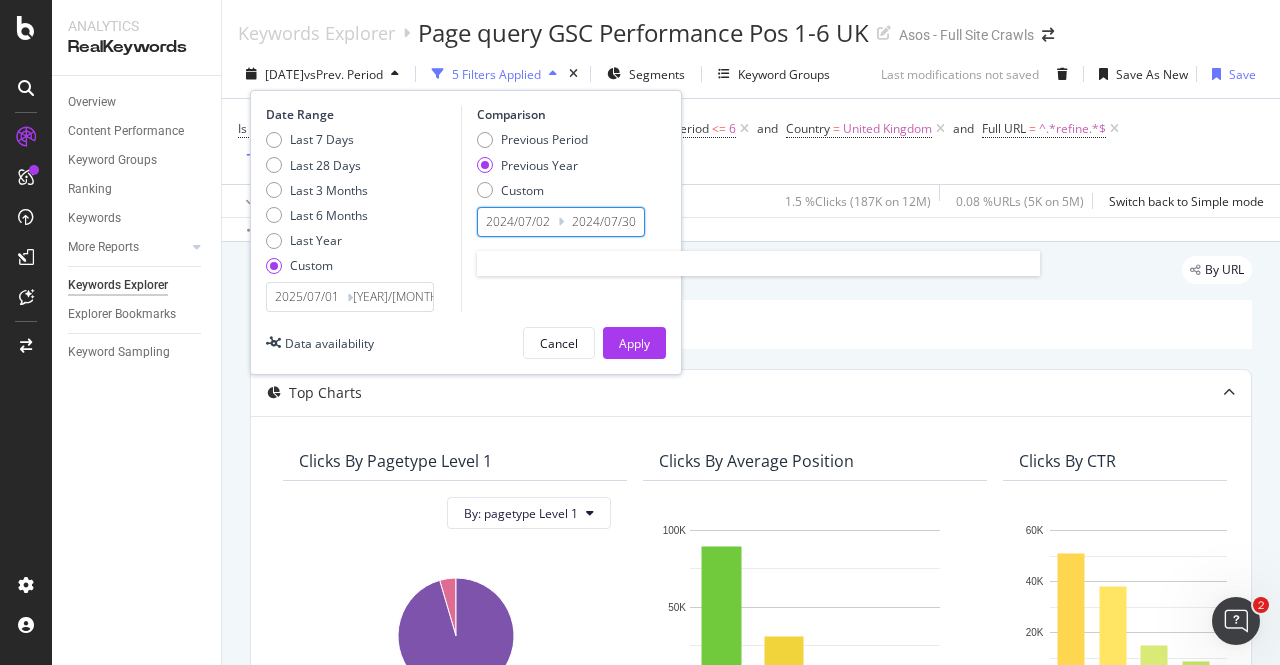 click on "2024/07/30" at bounding box center (604, 222) 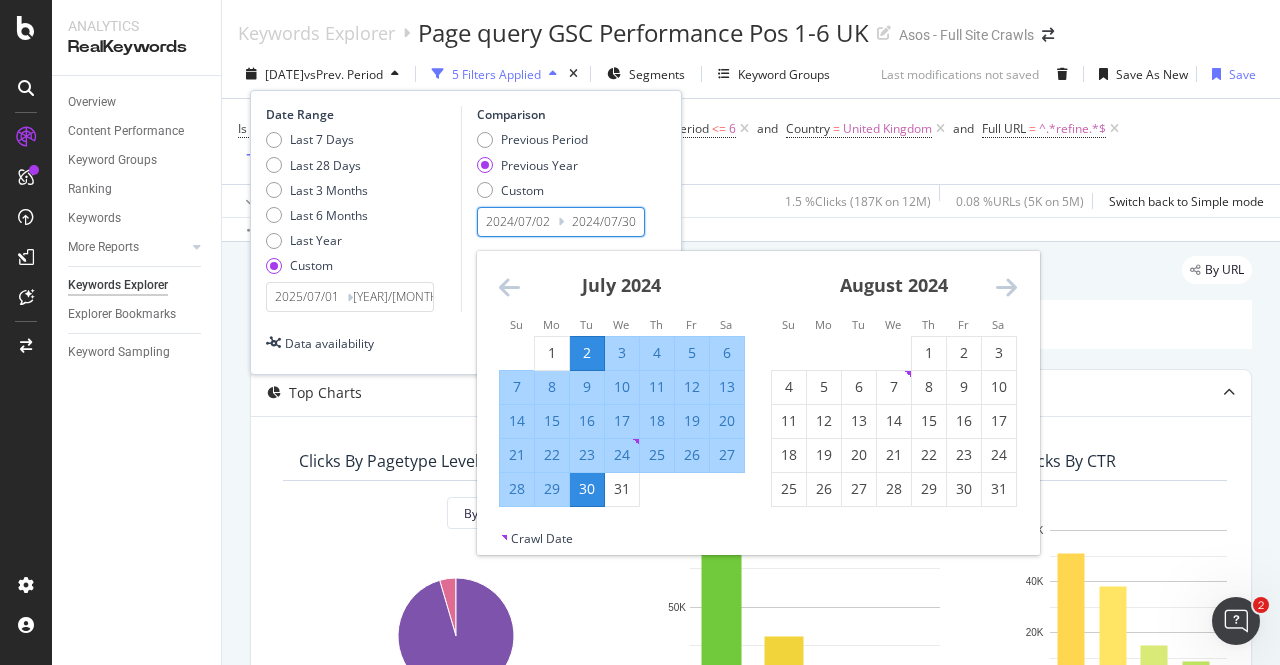 click on "Date Range Last 7 Days Last 28 Days Last 3 Months Last 6 Months Last Year Custom [YEAR]/[MONTH]/[DAY] Navigate forward to interact with the calendar and select a date. Press the question mark key to get the keyboard shortcuts for changing dates. [YEAR]/[MONTH]/[DAY] Navigate backward to interact with the calendar and select a date. Press the question mark key to get the keyboard shortcuts for changing dates. Comparison Previous Period Previous Year Custom [YEAR]/[MONTH]/[DAY] Navigate forward to interact with the calendar and select a date. Press the question mark key to get the keyboard shortcuts for changing dates. [YEAR]/[MONTH]/[DAY] Navigate backward to interact with the calendar and select a date. Press the question mark key to get the keyboard shortcuts for changing dates. Su Mo Tu We Th Fr Sa Su Mo Tu We Th Fr Sa June [YEAR] 1 2 3 4 5 6 7 8 9 10 11 12 13 14 15 16 17 18 19 20 21 22 23 24 25 26 27 28 29 30 July [YEAR] 1 2 3 4 5 6 7 8 9 10 11 12 13 14 15 16 17 18 19 20 21 22 23 24 25 26 27 28 29 30 31 August [YEAR] 1 2 3 4 5 6 7 8 9 10 11 12 13 14 15 16 17 18 19 20 21 22 23 24 25 26 27 28 29 30 31 September [YEAR] 1 2 3 4 5 6 7 8 9 10 11 12 13 14 15 16 17 18 19 20 21 22 23 24 25 26 27 28 29 30 Crawl Date" at bounding box center (466, 209) 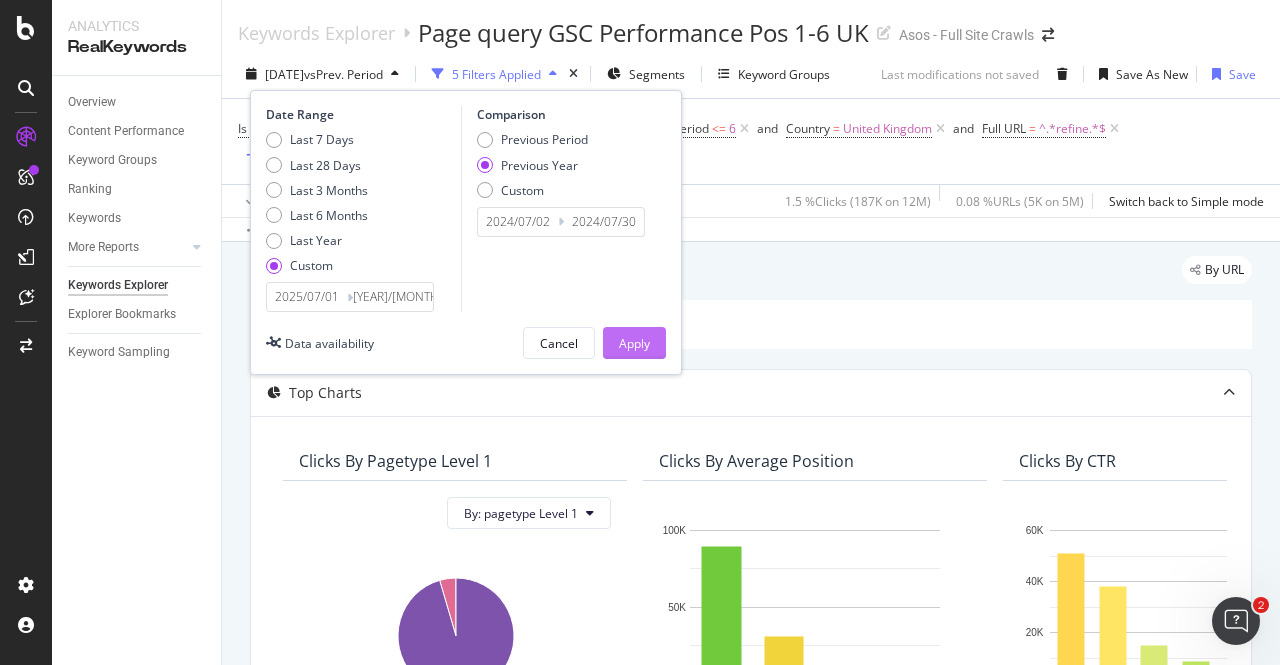 click on "Apply" at bounding box center (634, 343) 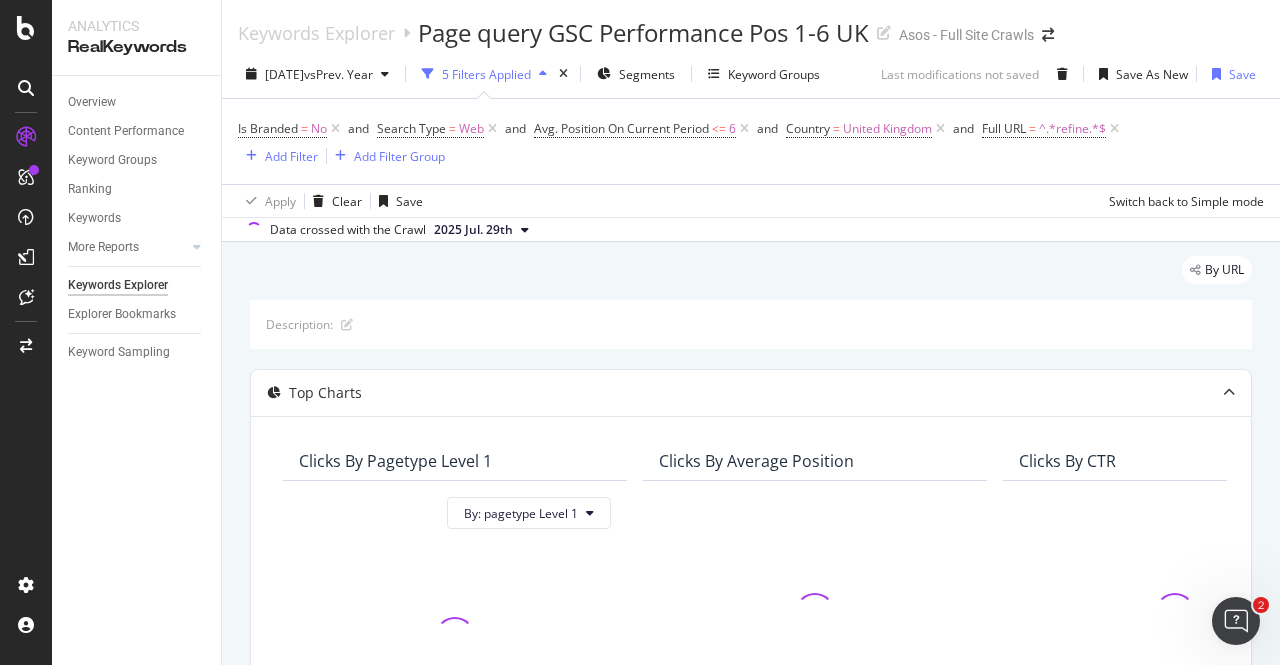 click on "By URL" at bounding box center (751, 278) 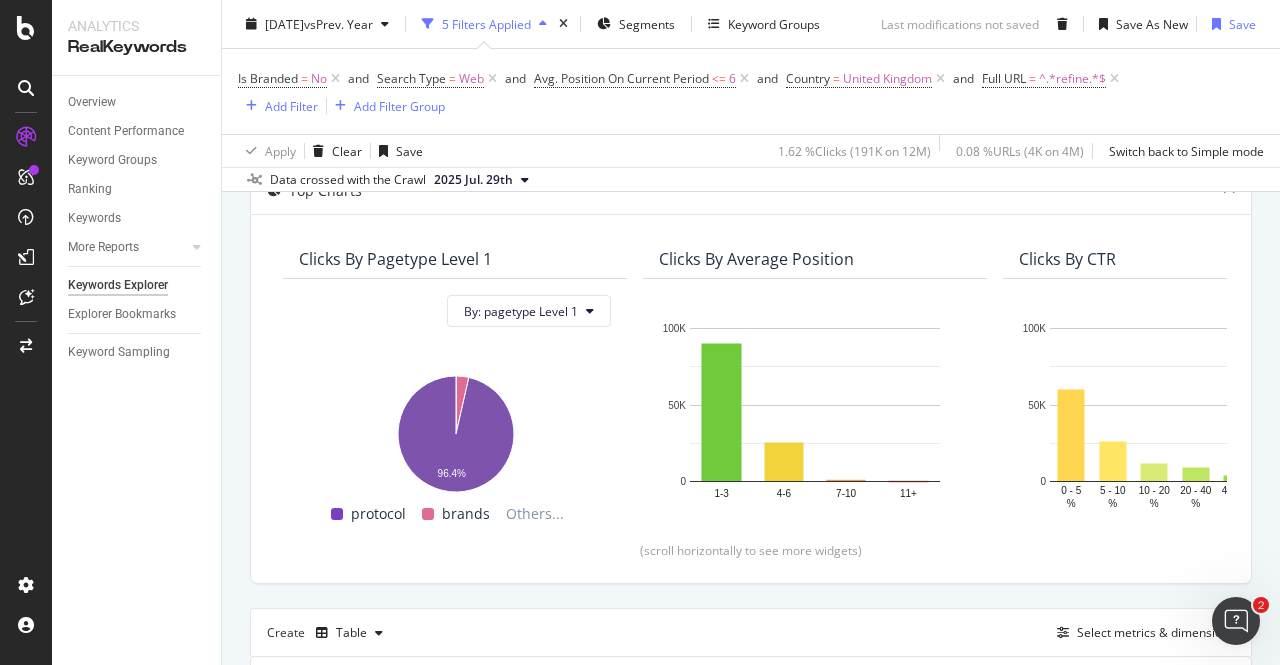 scroll, scrollTop: 0, scrollLeft: 0, axis: both 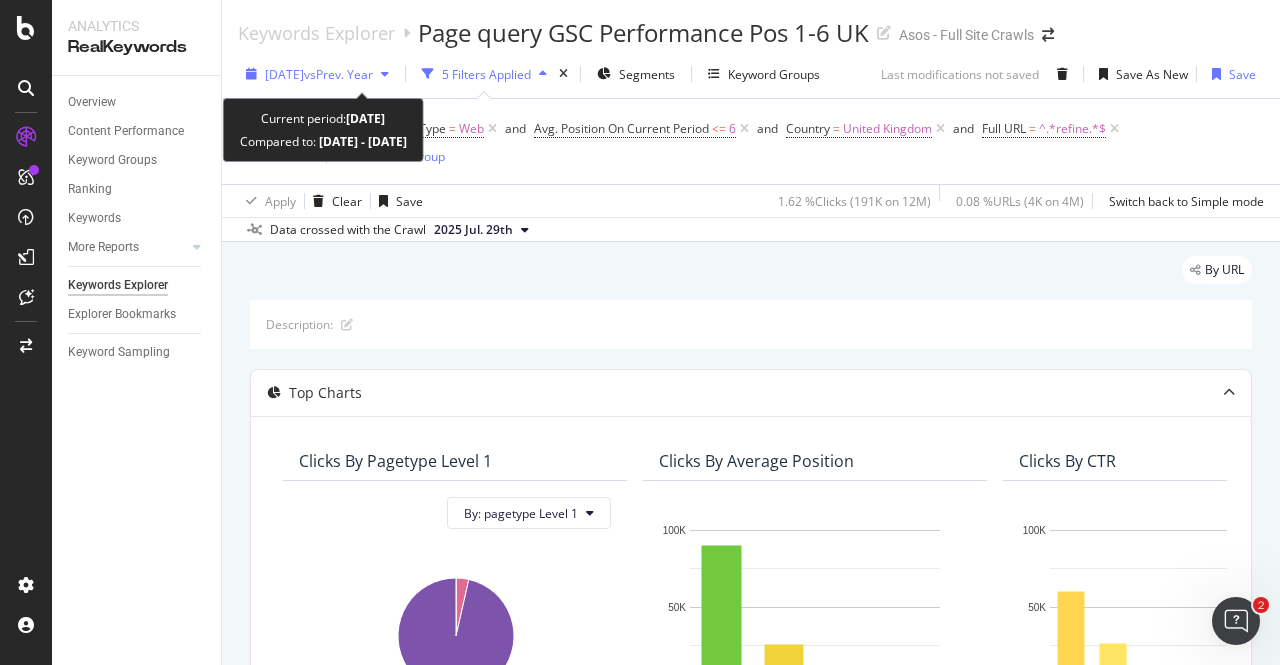 click on "vs  Prev. Year" at bounding box center [338, 74] 